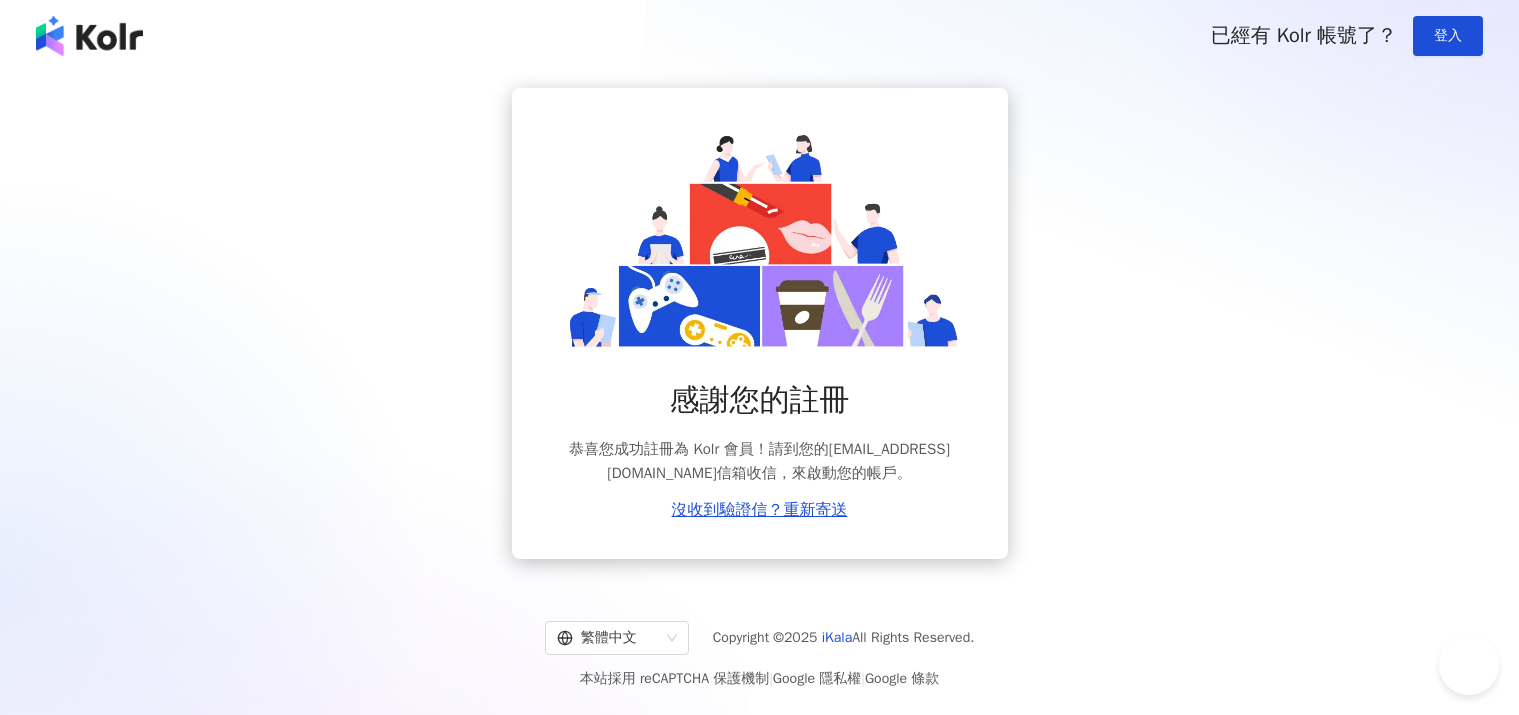 scroll, scrollTop: 0, scrollLeft: 0, axis: both 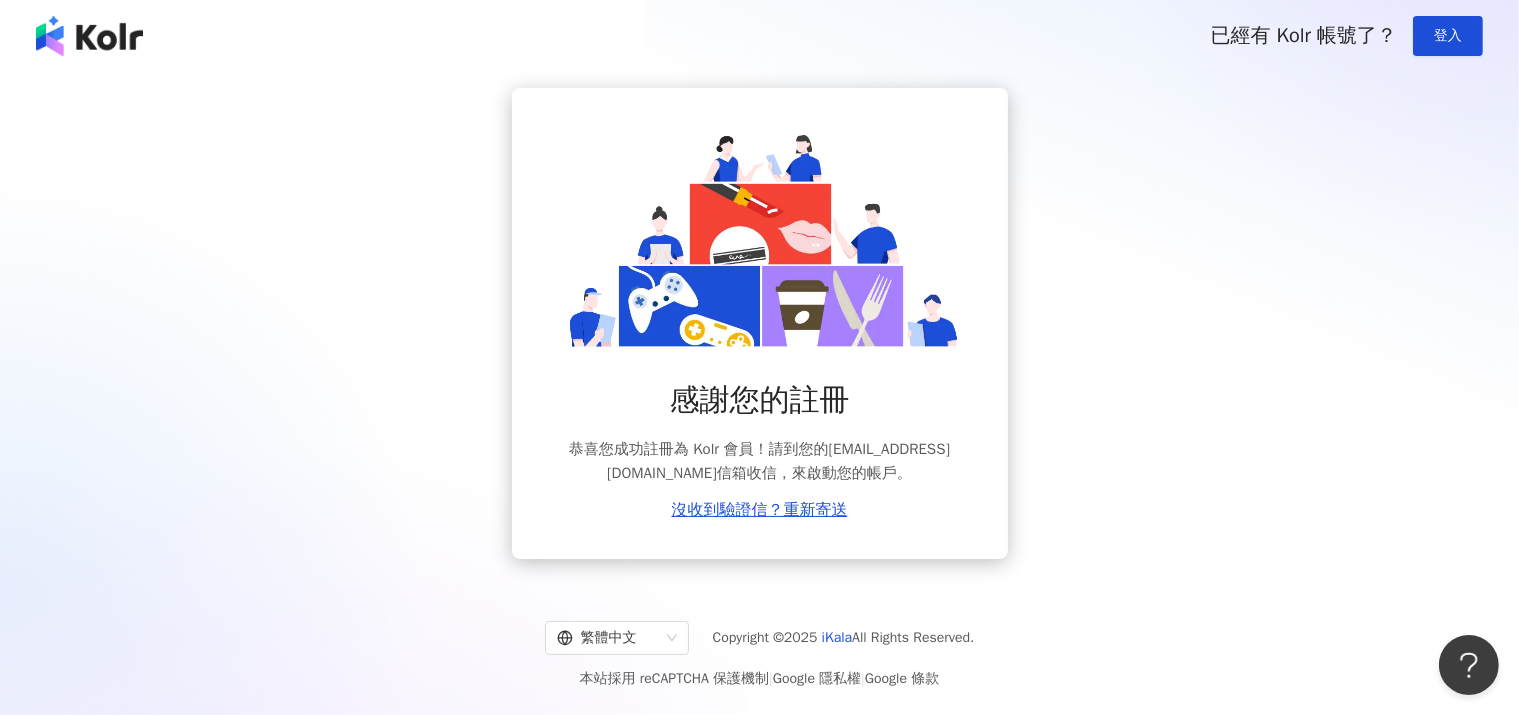 click on "恭喜您成功註冊為 Kolr 會員！請到您的  paulsara2737168@gmail.com  信箱收信，來啟動您的帳戶。" at bounding box center (760, 461) 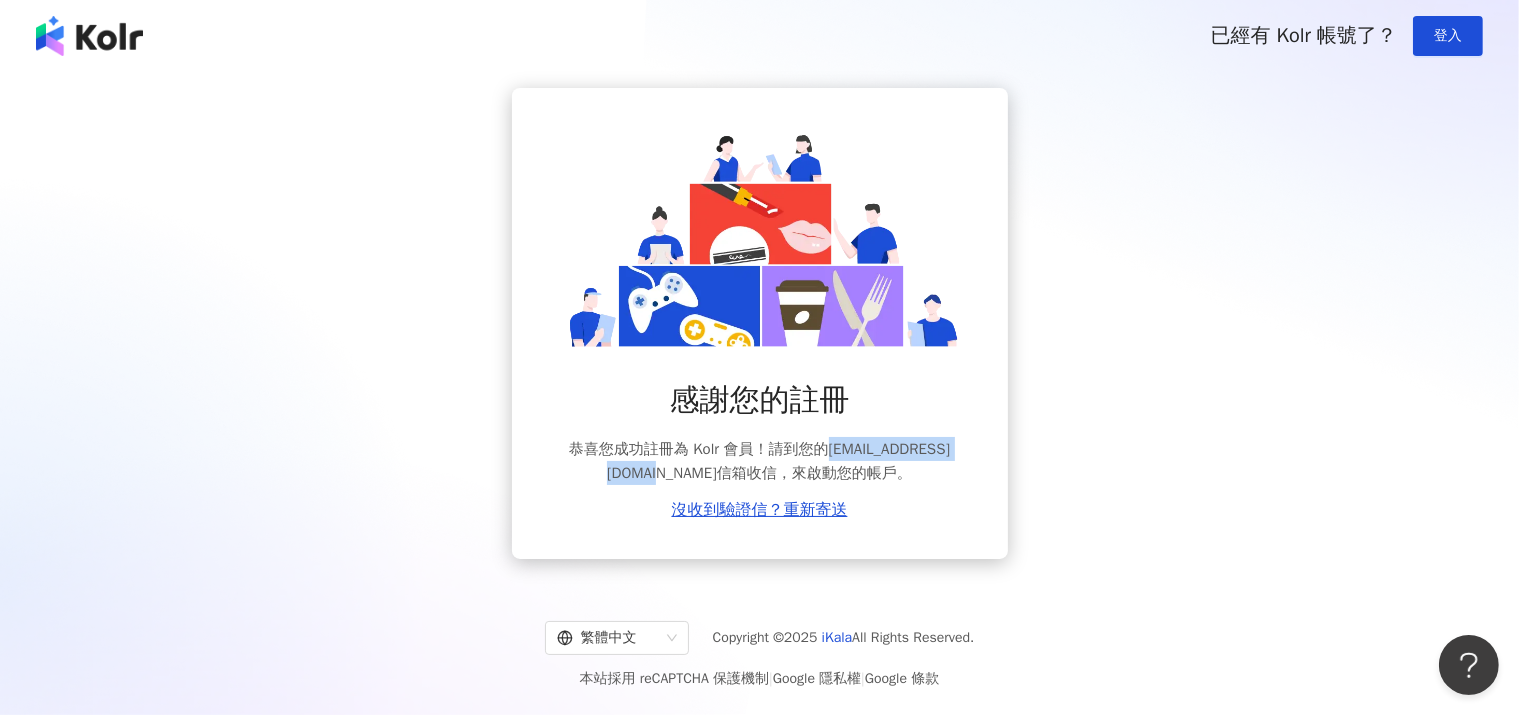 drag, startPoint x: 563, startPoint y: 474, endPoint x: 750, endPoint y: 474, distance: 187 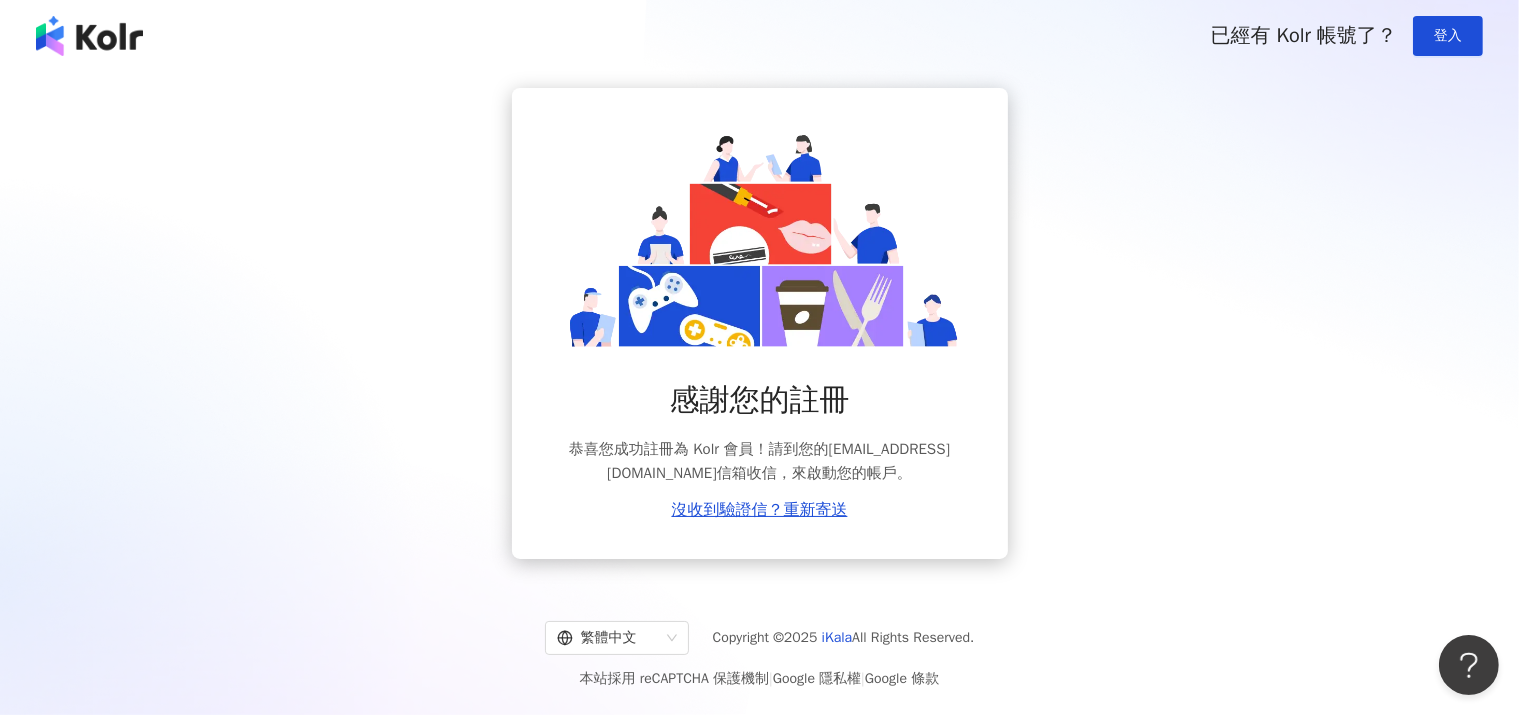 click on "[EMAIL_ADDRESS][DOMAIN_NAME]" at bounding box center (778, 461) 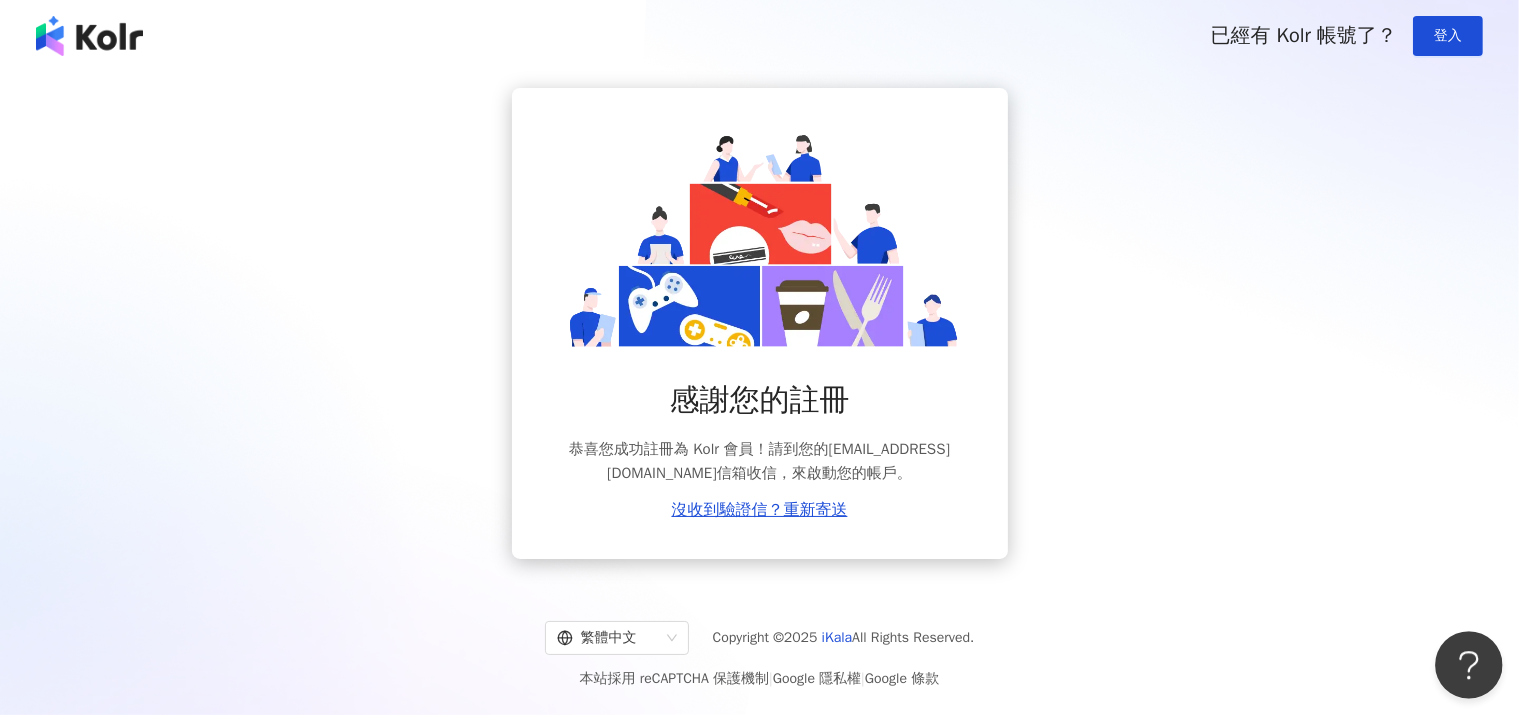 click at bounding box center [1465, 661] 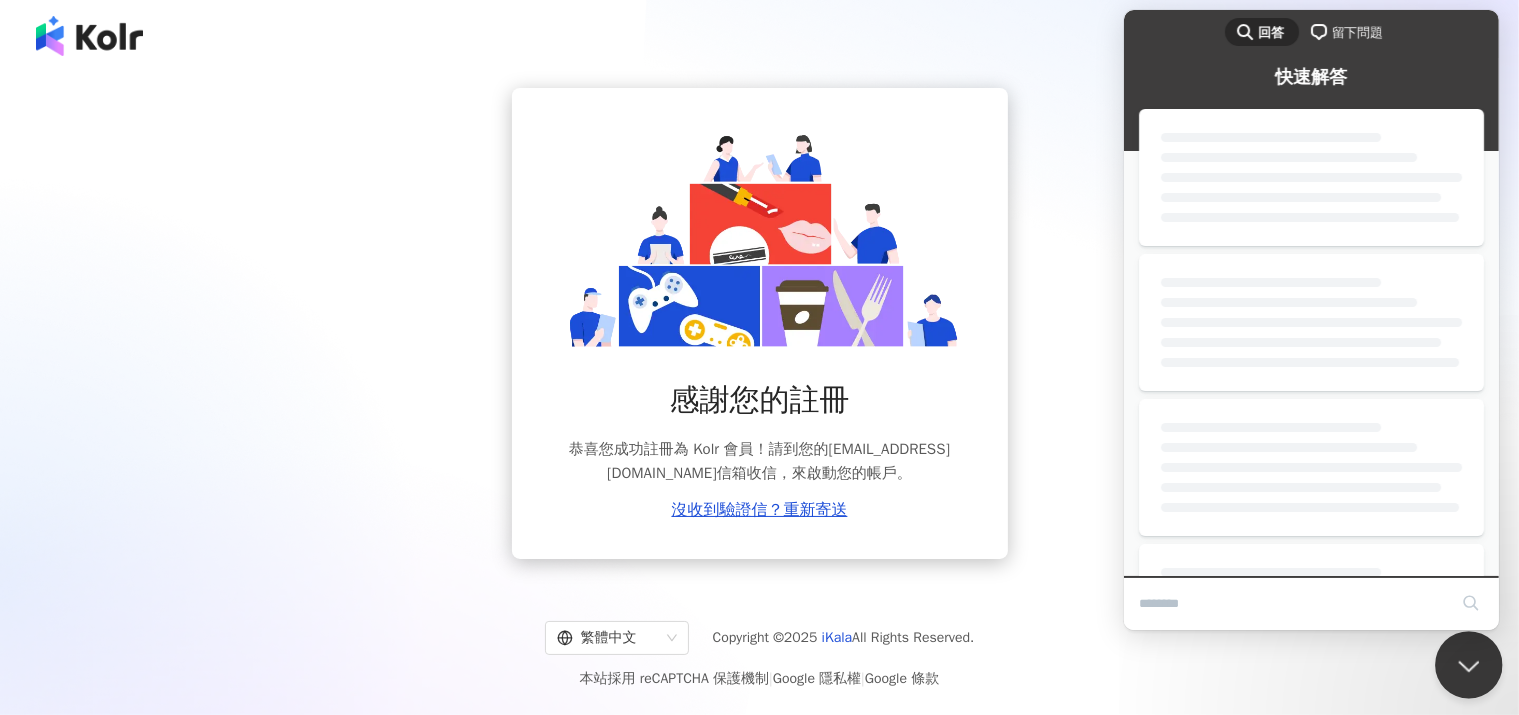 scroll, scrollTop: 0, scrollLeft: 0, axis: both 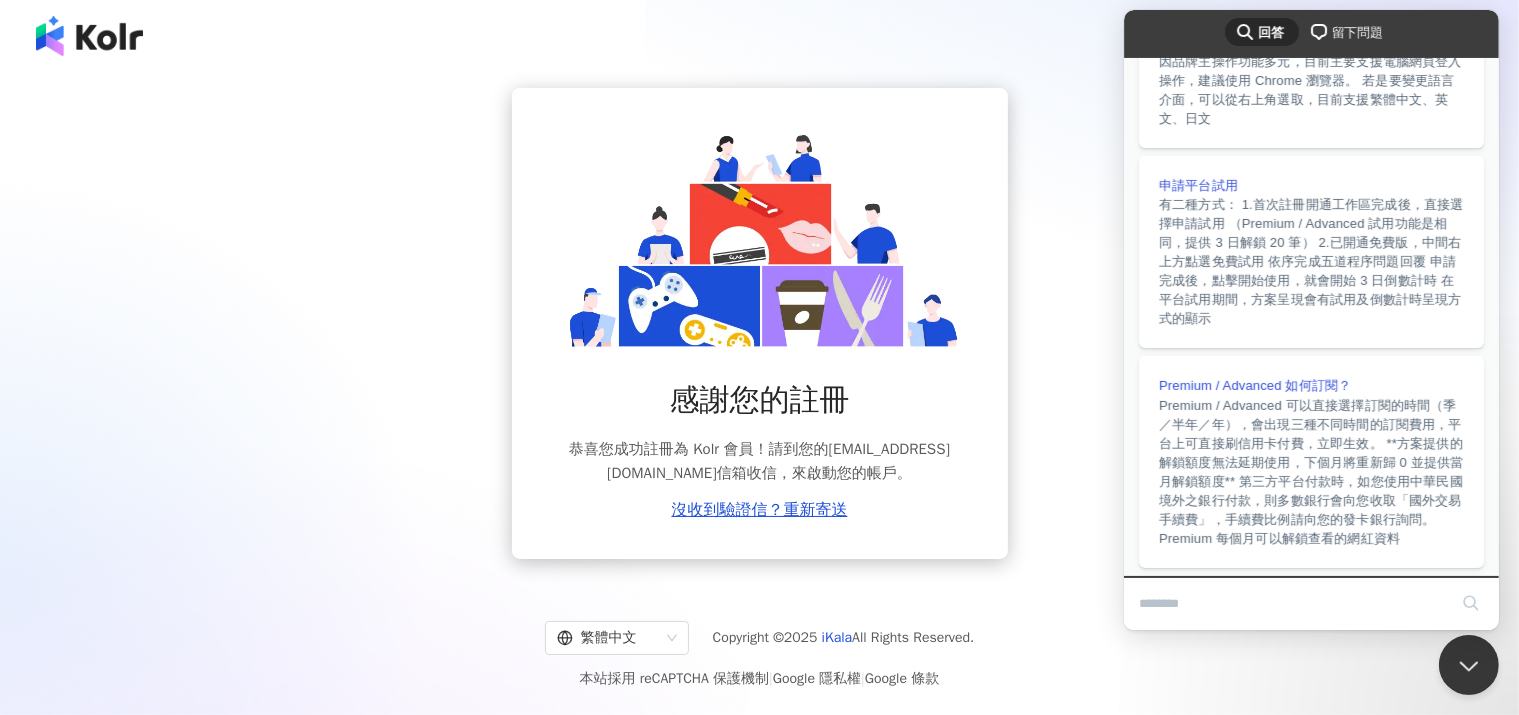 click at bounding box center (1292, 604) 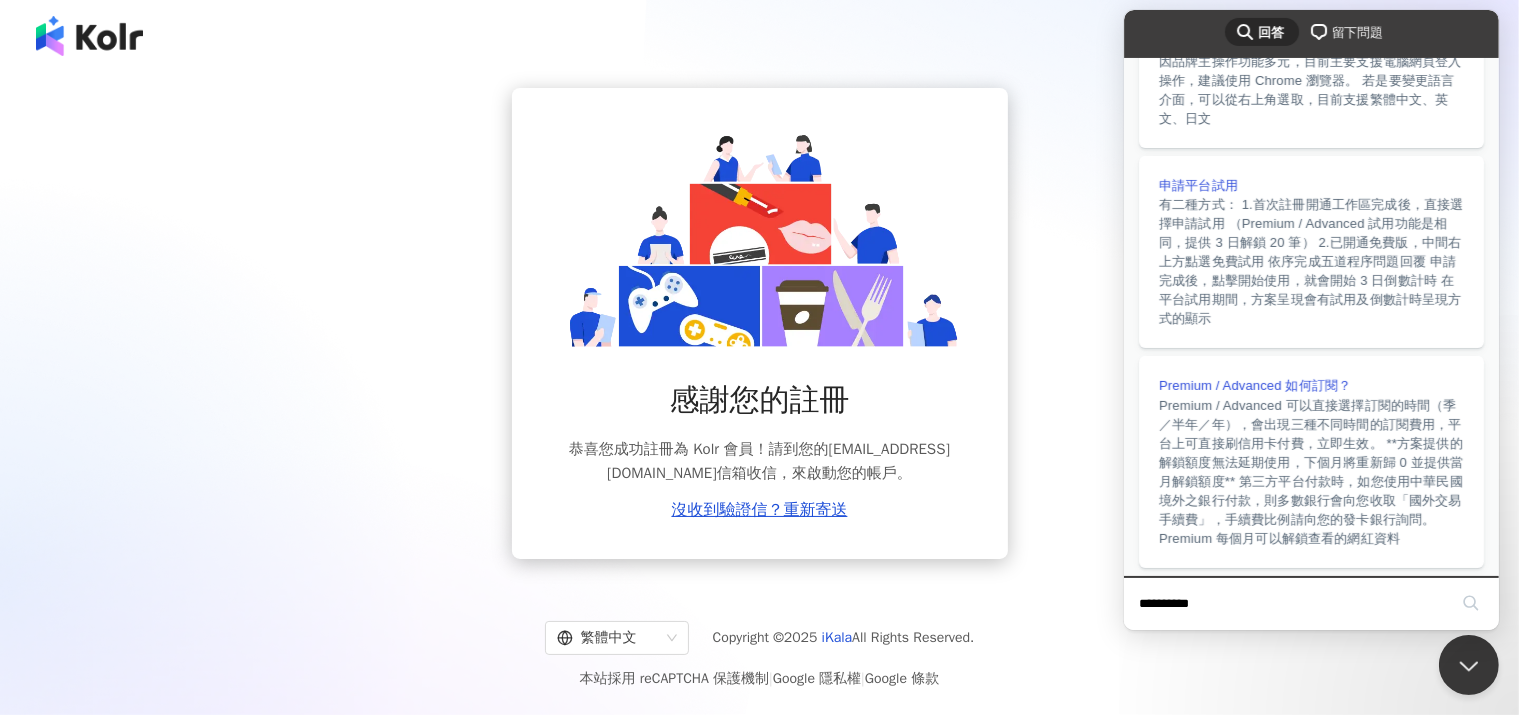 type on "*********" 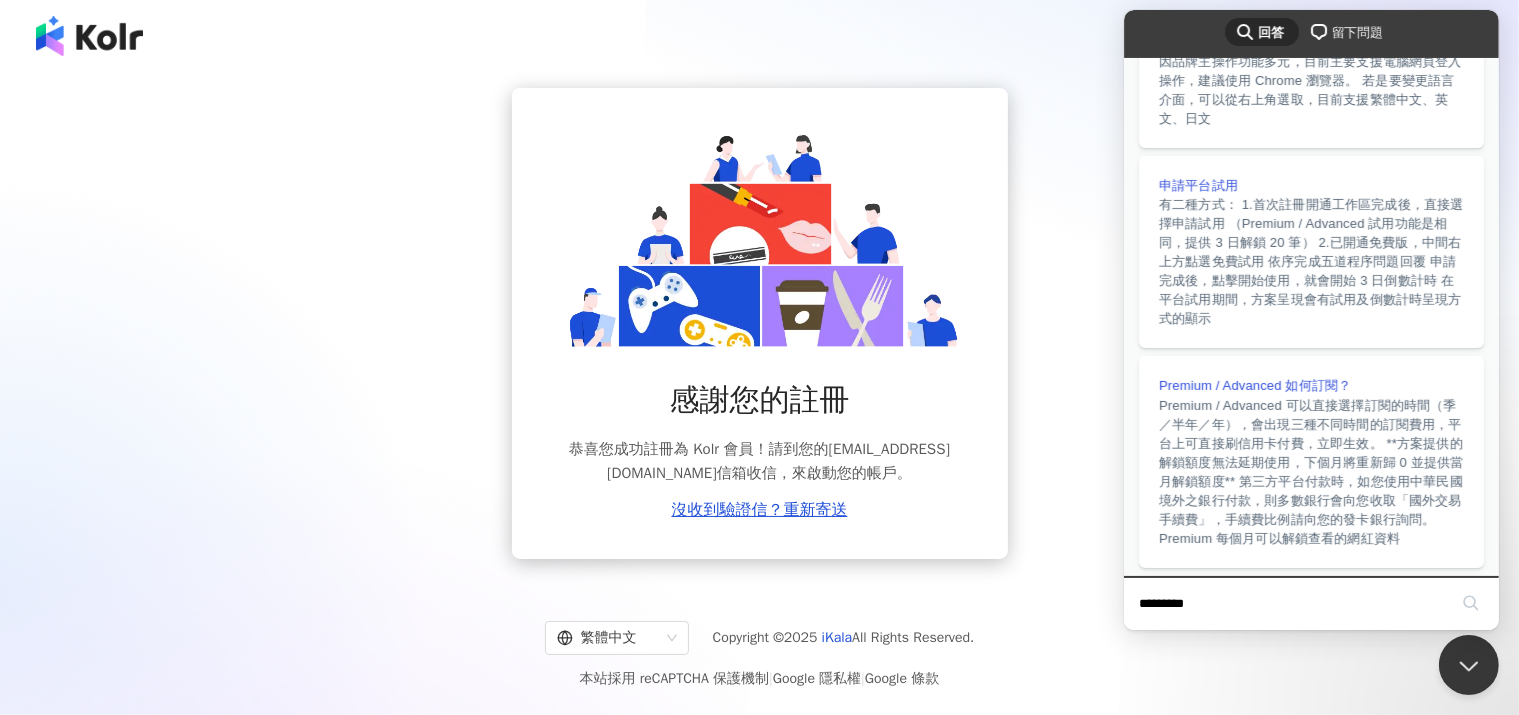 click on "search" at bounding box center (1470, 603) 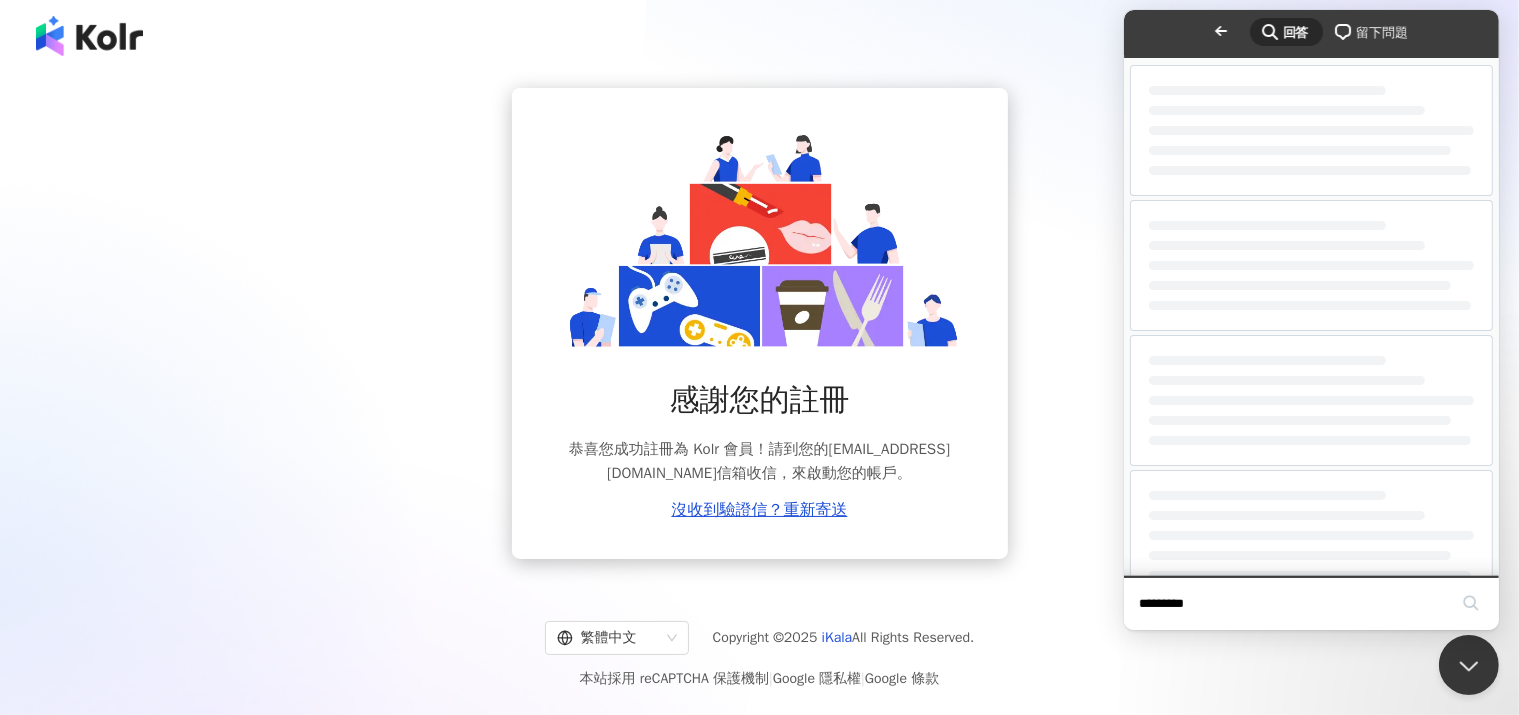 scroll, scrollTop: 0, scrollLeft: 0, axis: both 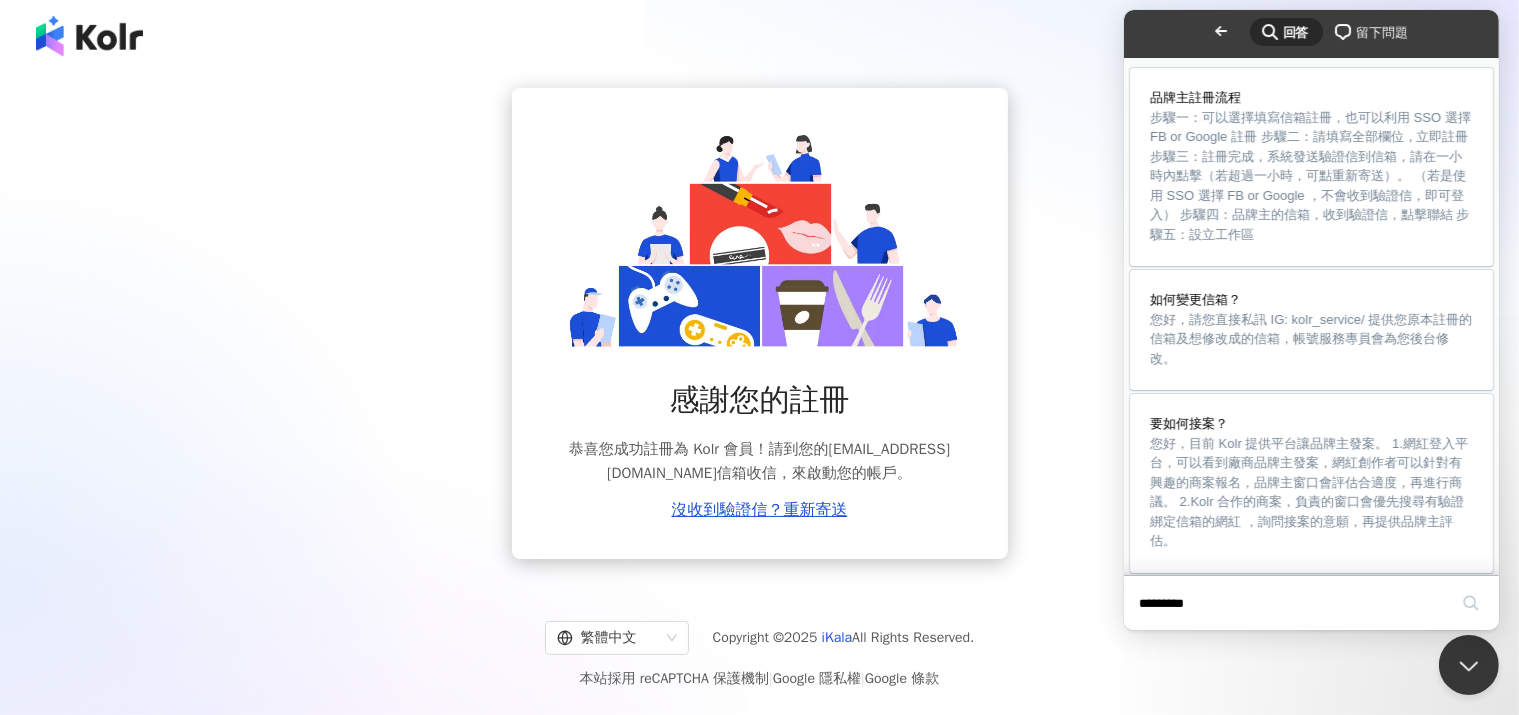 click at bounding box center (760, 237) 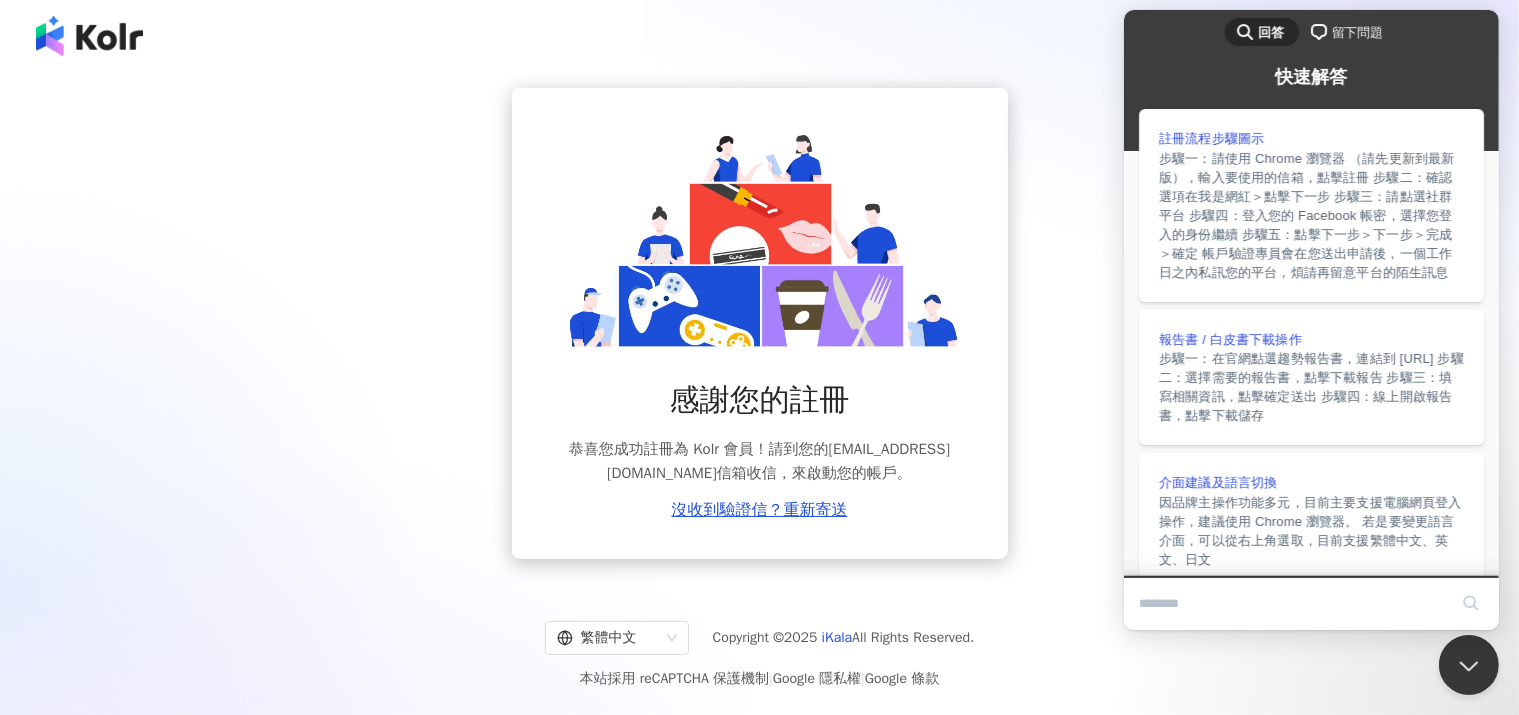 click on "search-medium 回答 chat-square 留下問題" at bounding box center (1310, 34) 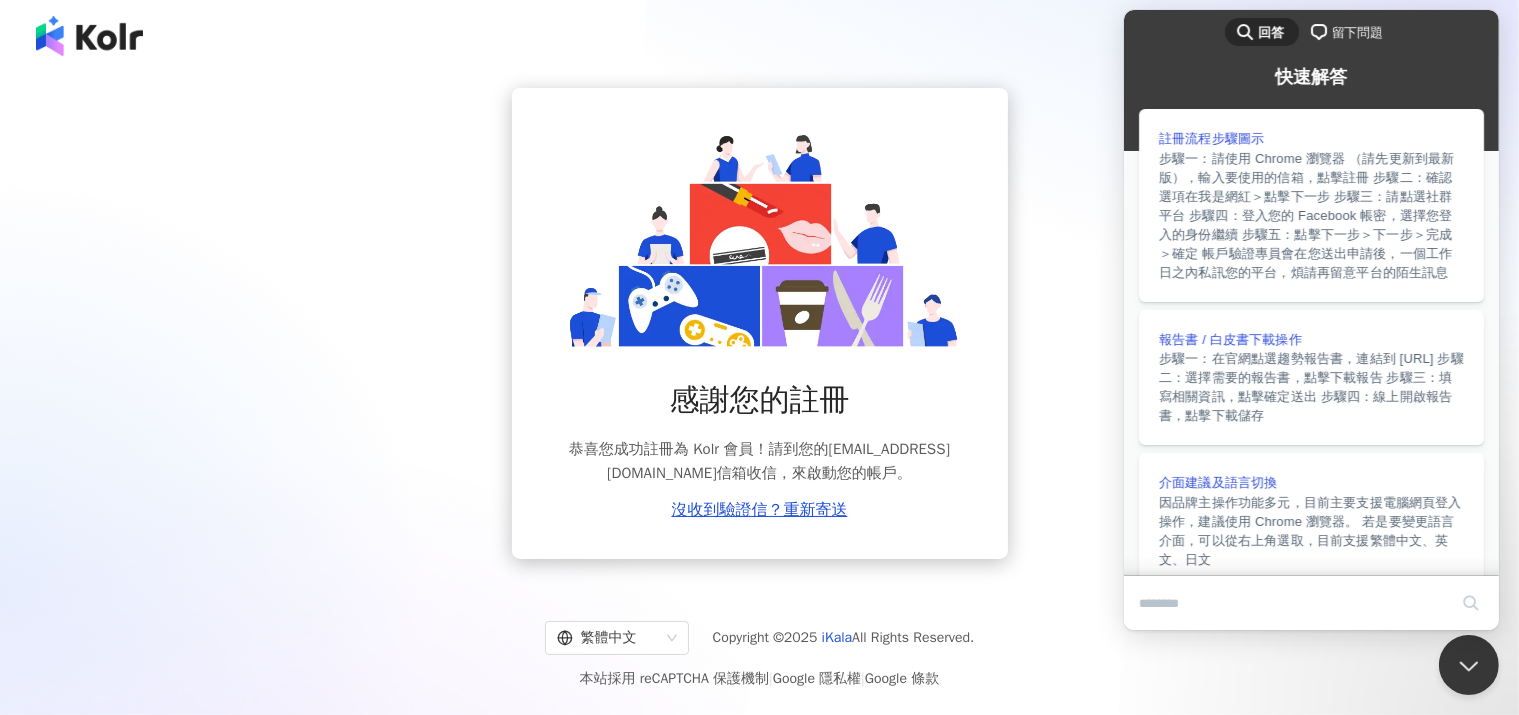 click on "已經有 Kolr 帳號了？ 登入" at bounding box center (759, 36) 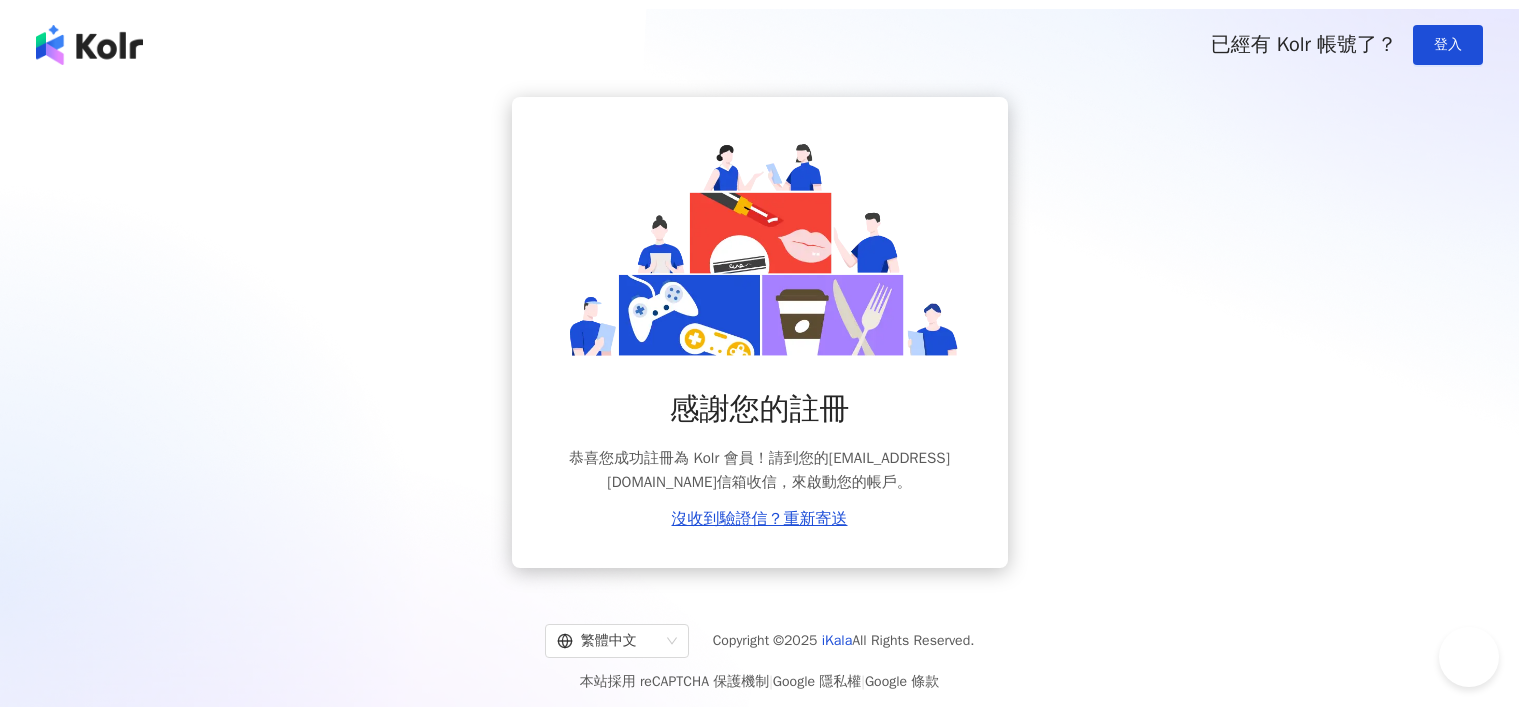 scroll, scrollTop: 0, scrollLeft: 0, axis: both 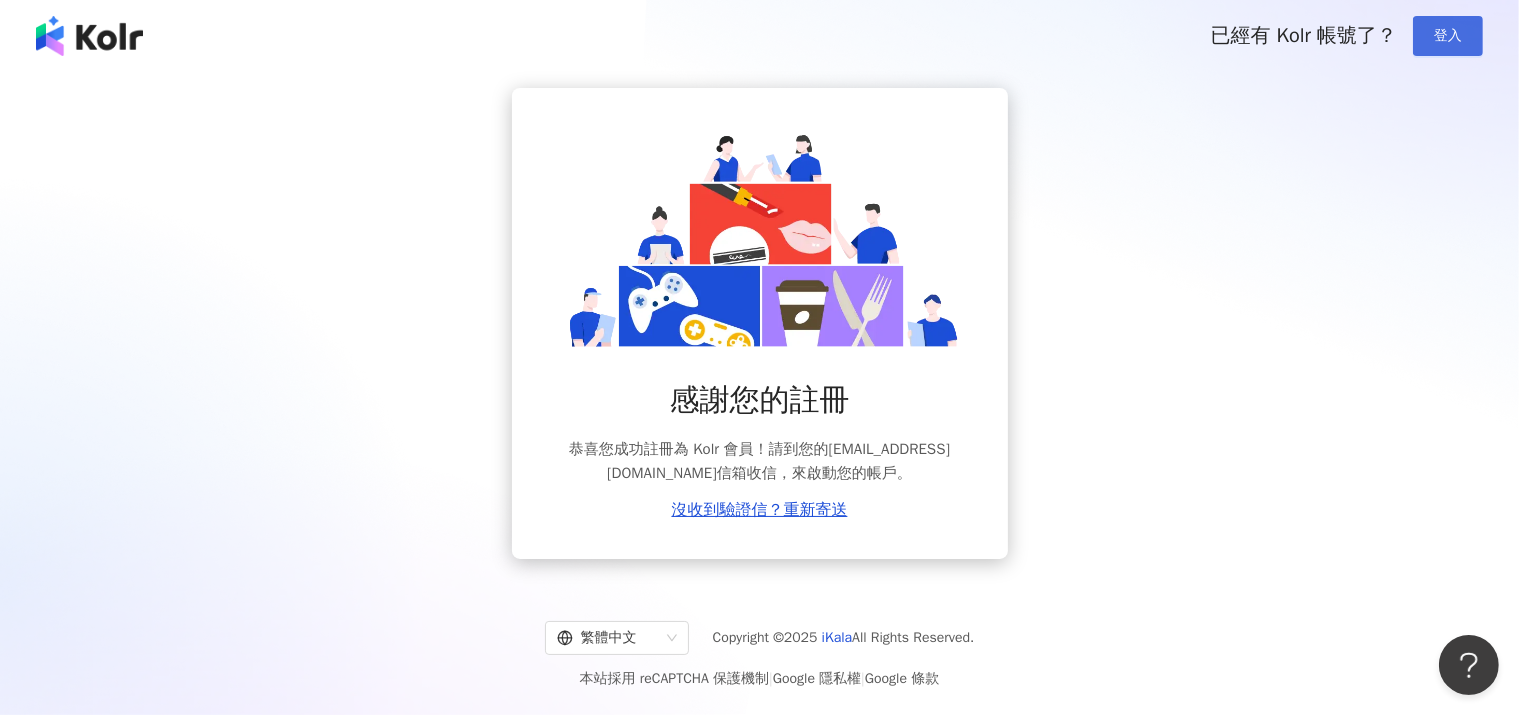 click on "登入" at bounding box center [1448, 36] 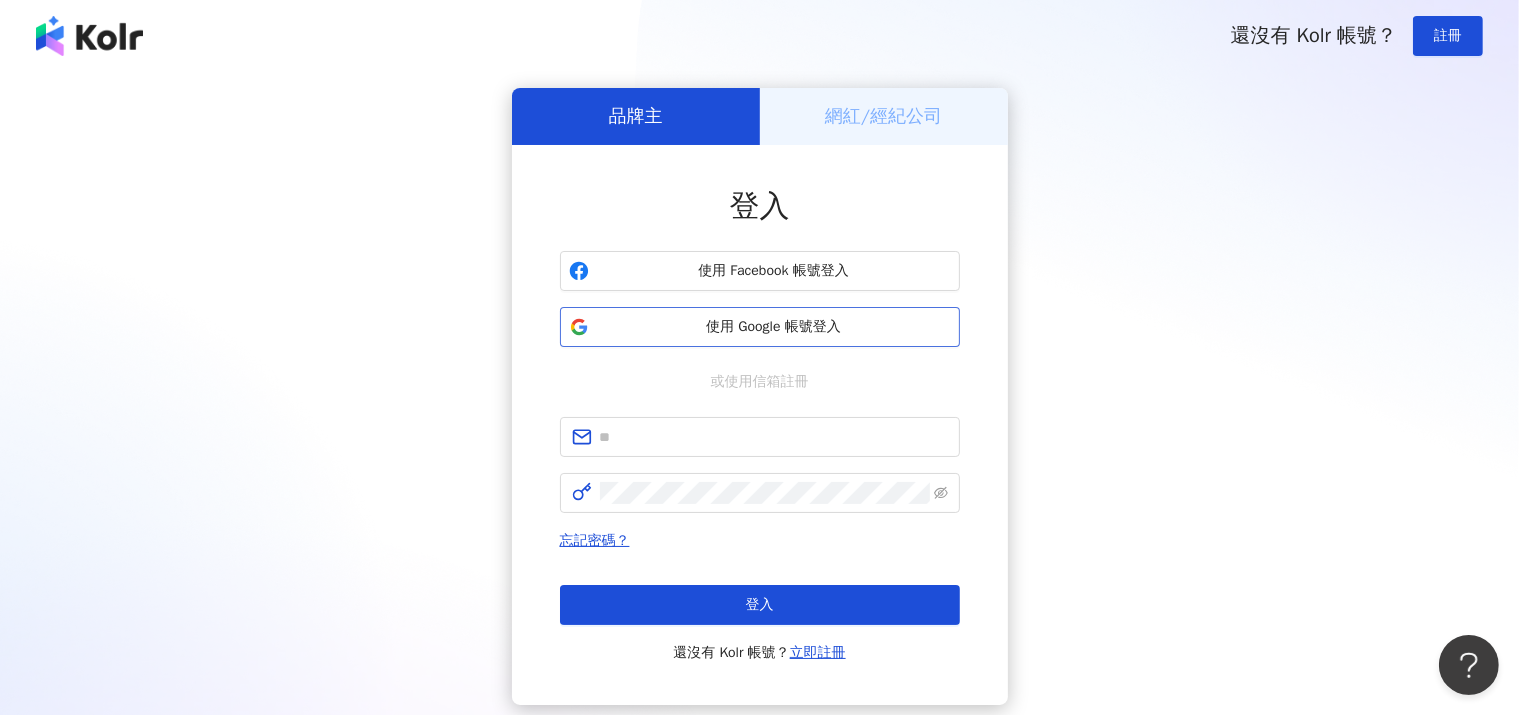 click on "使用 Google 帳號登入" at bounding box center [774, 327] 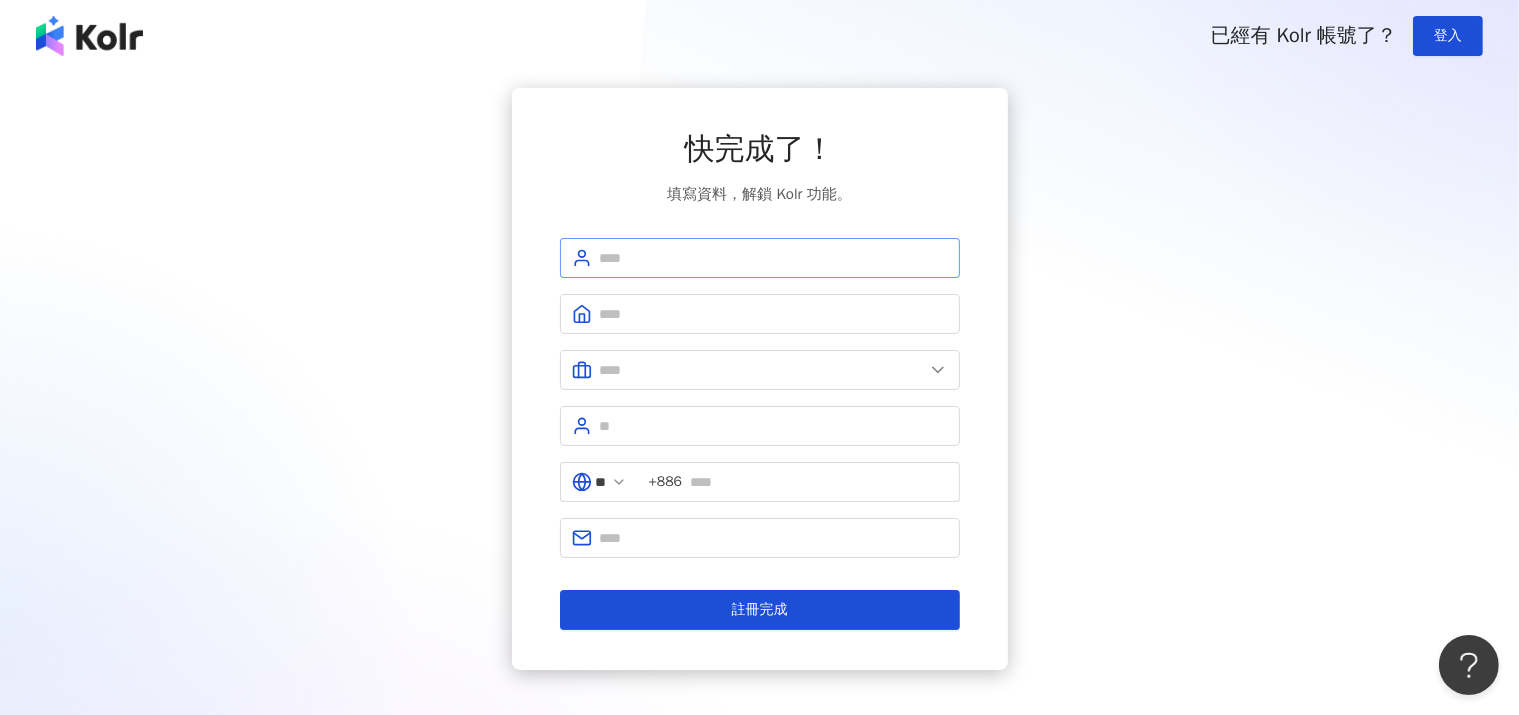 click at bounding box center (760, 258) 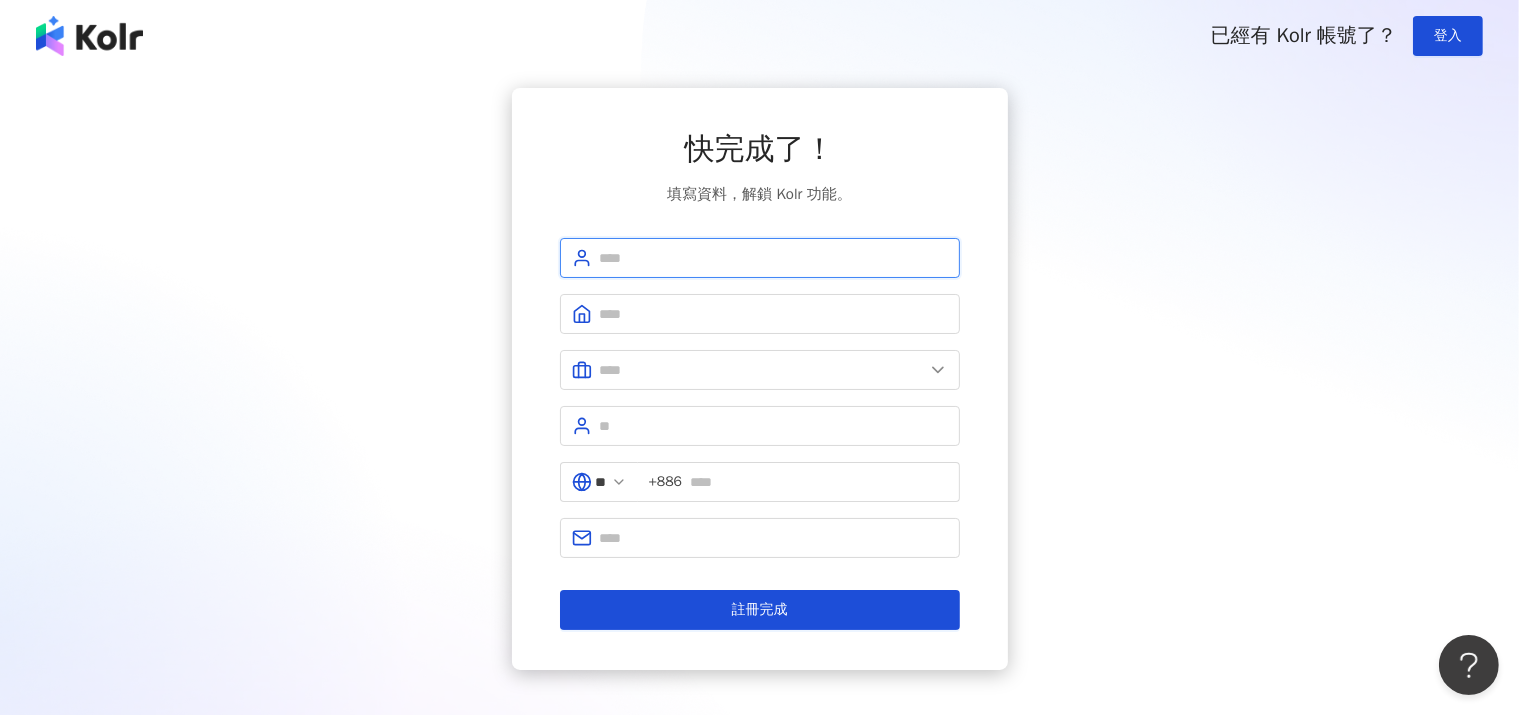 click at bounding box center (774, 258) 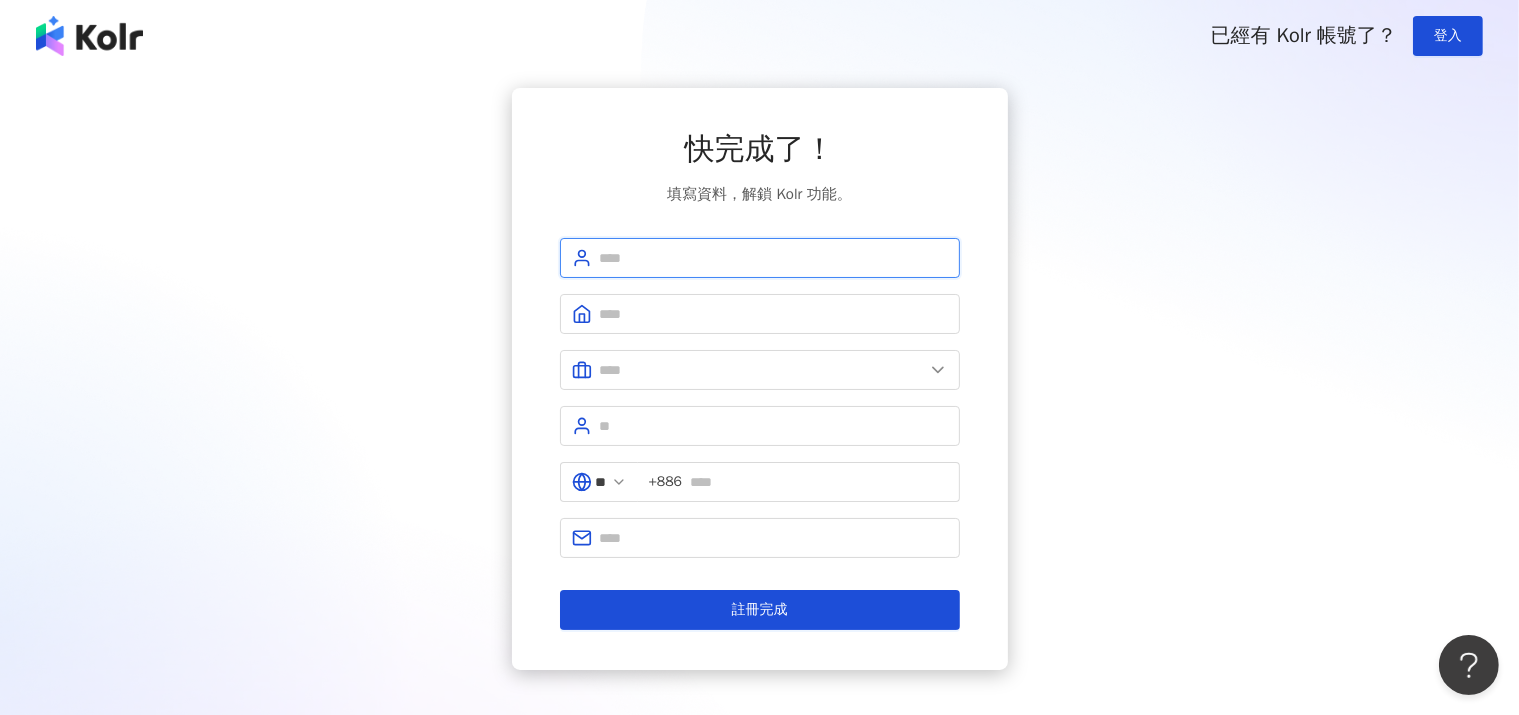 type on "***" 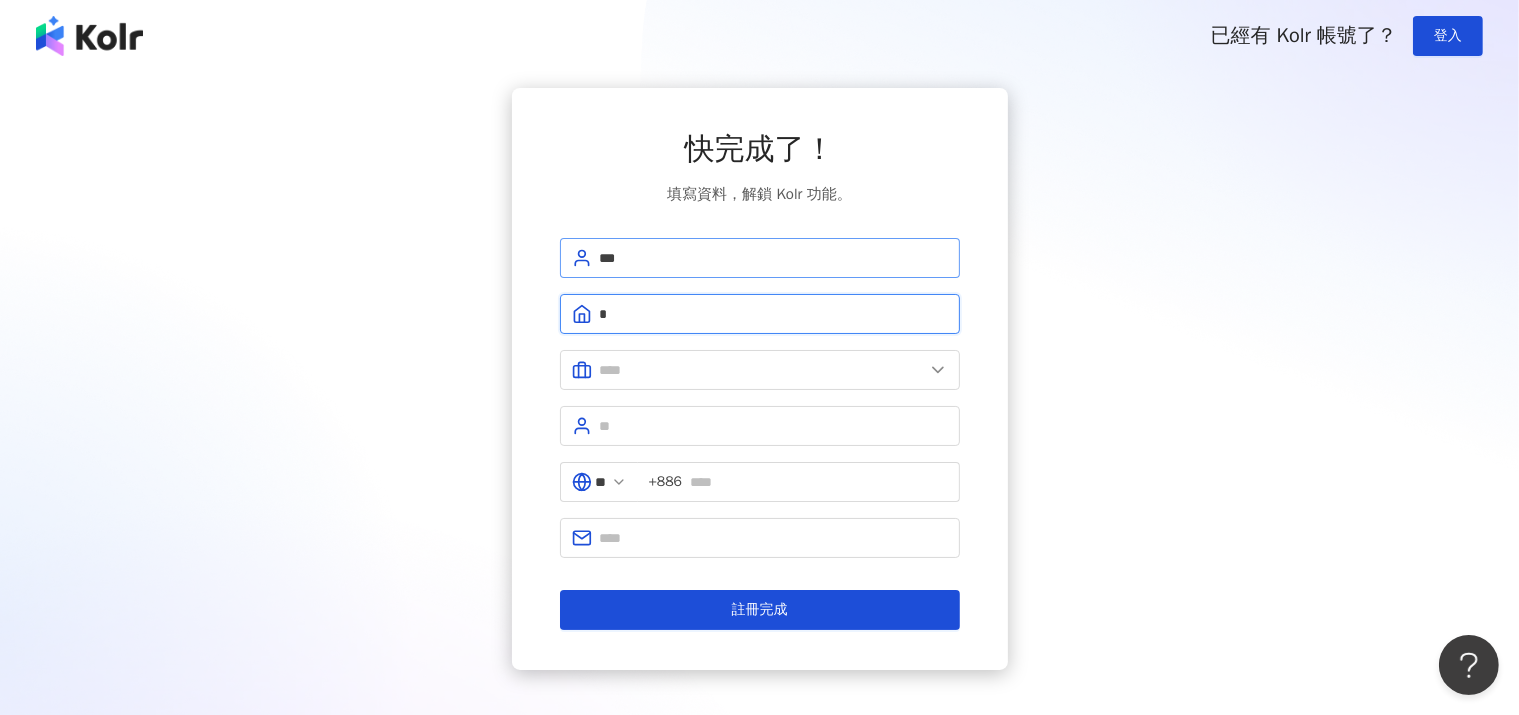 type on "******" 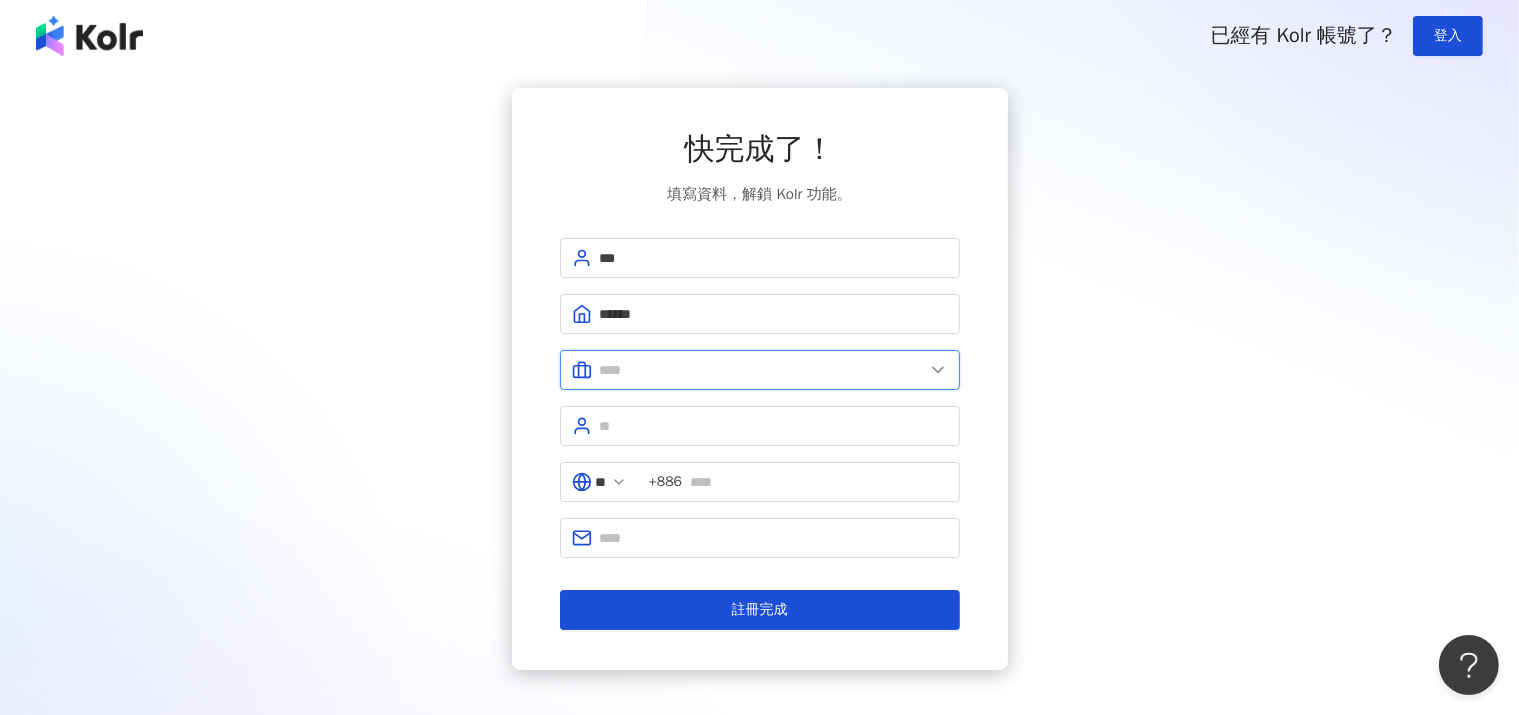 click at bounding box center (762, 370) 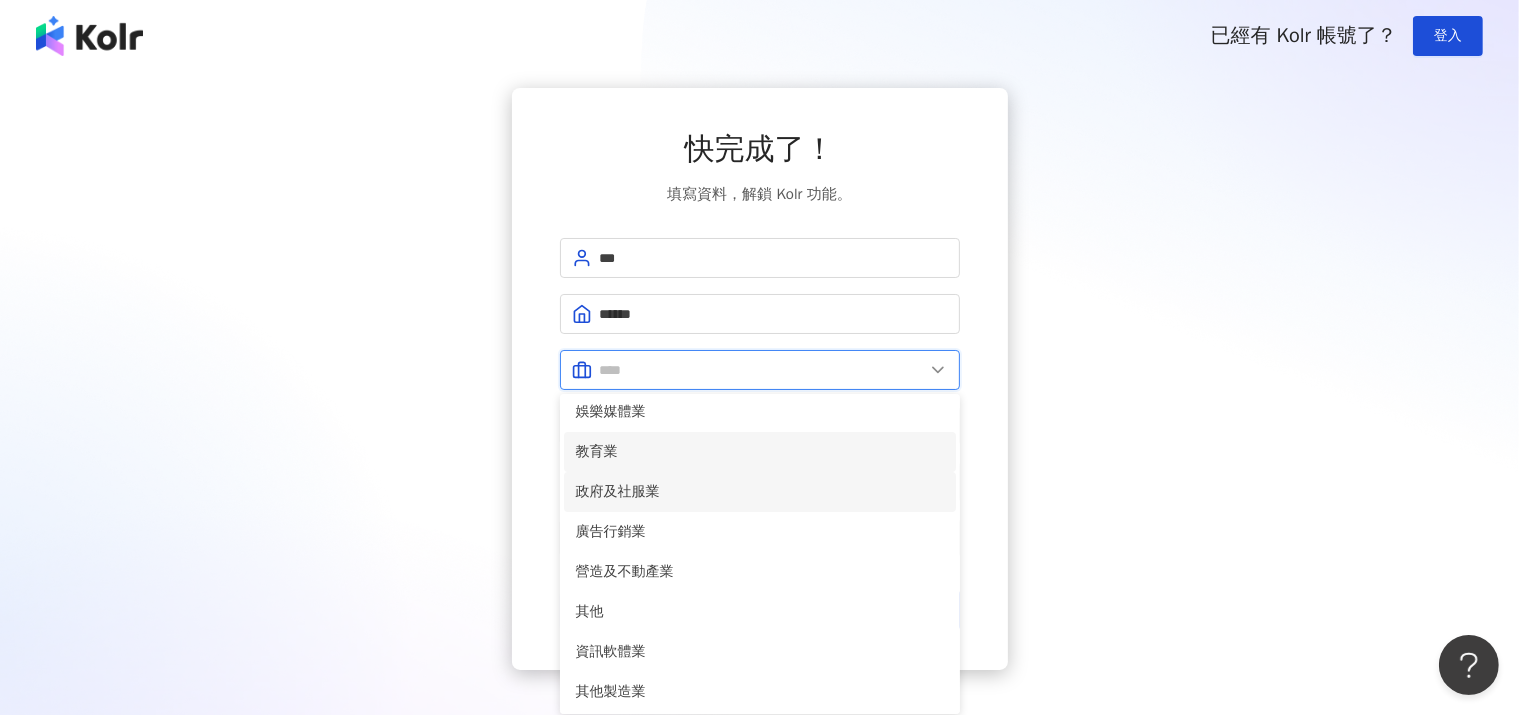 scroll, scrollTop: 408, scrollLeft: 0, axis: vertical 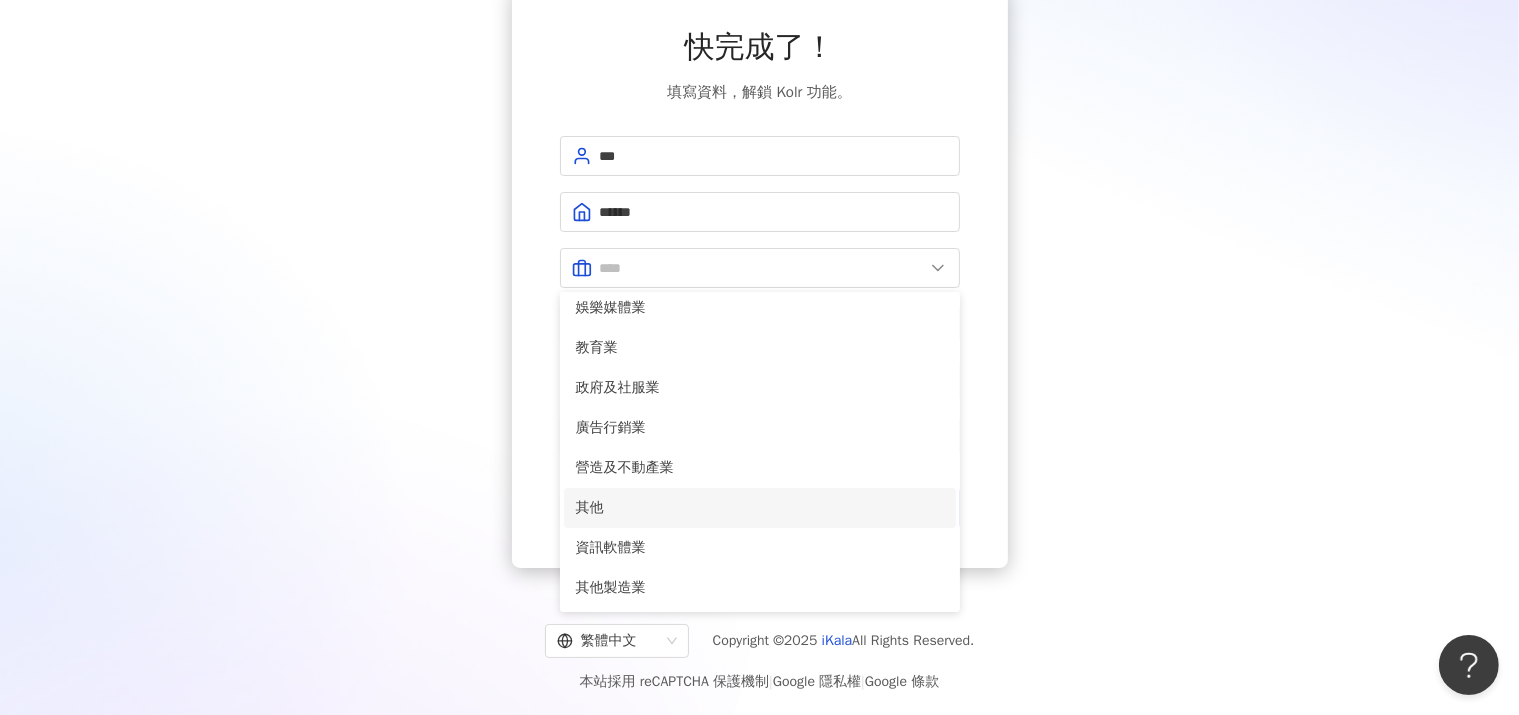 click on "其他" at bounding box center (760, 508) 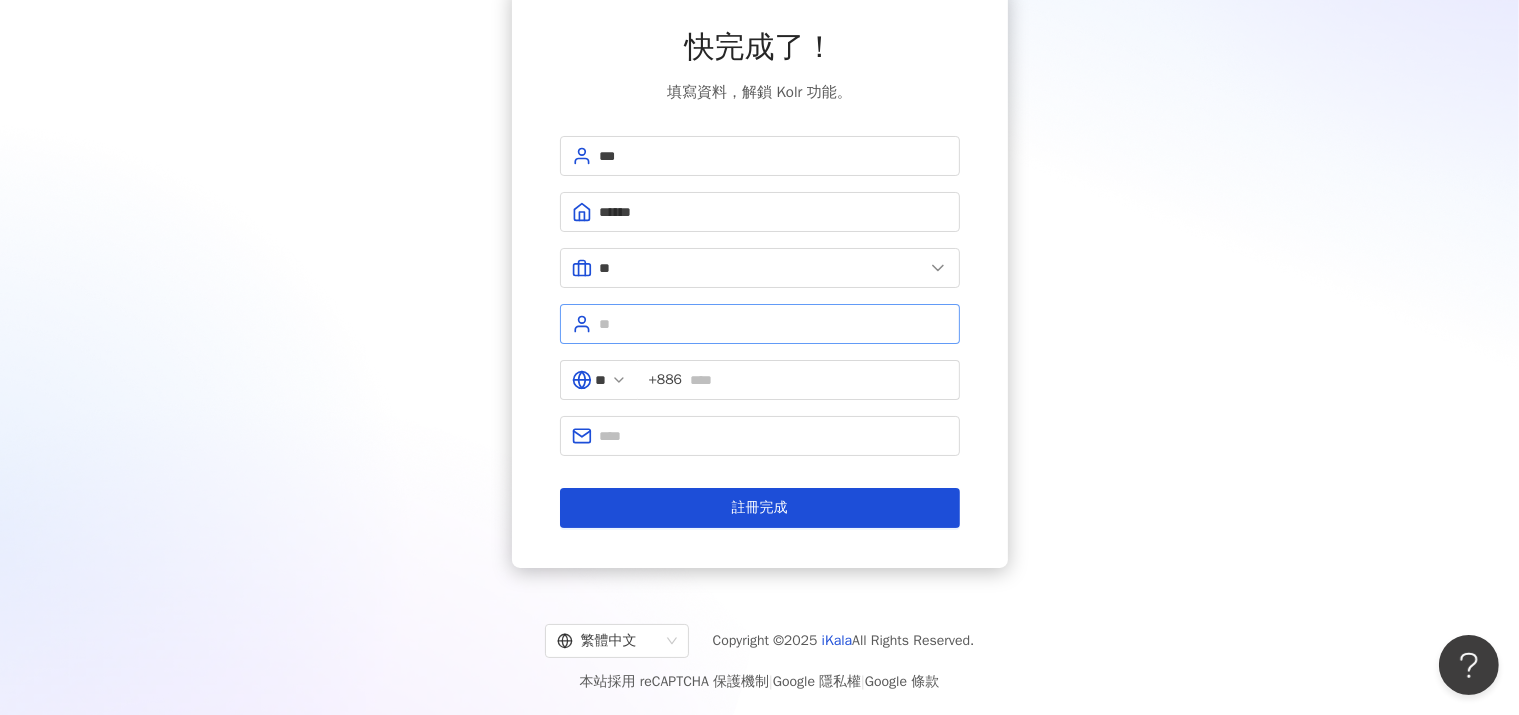 click at bounding box center [760, 324] 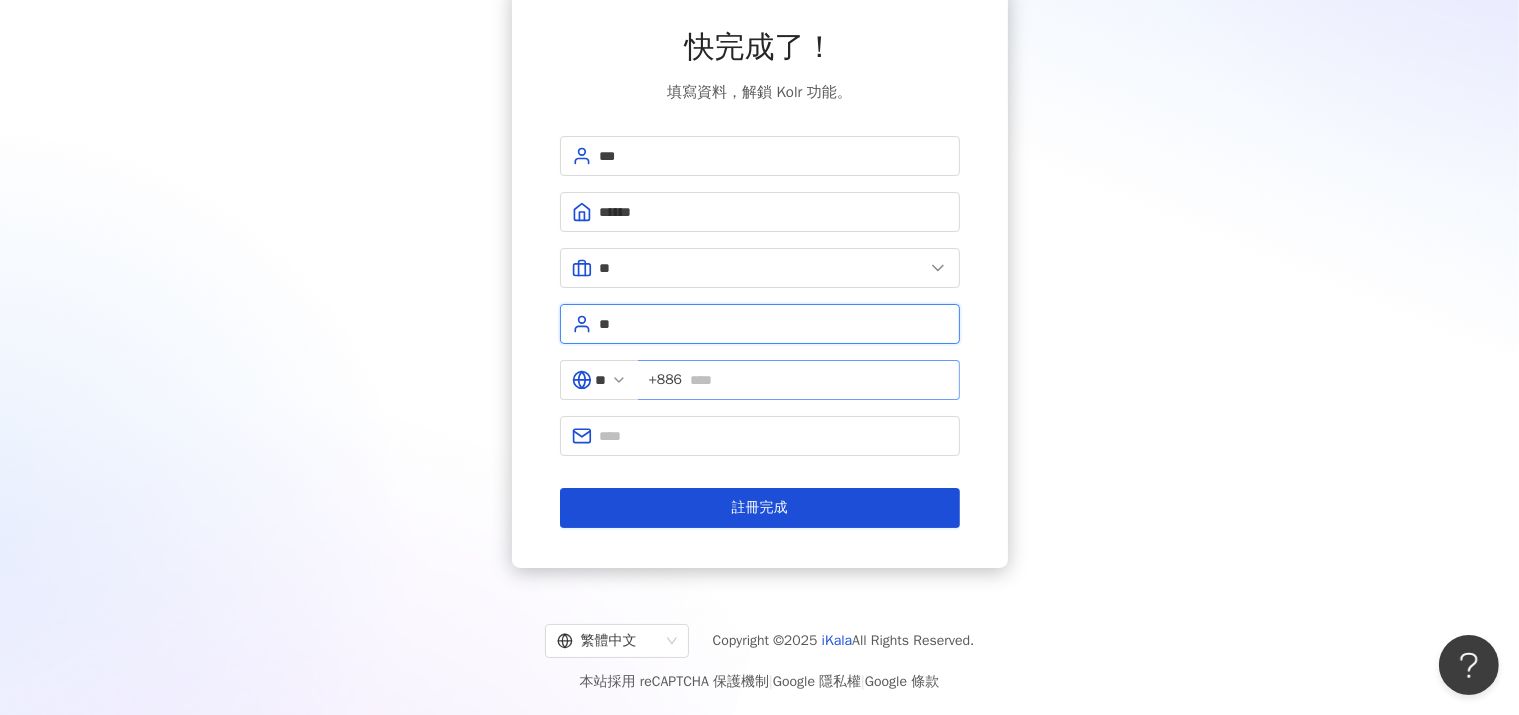 type on "**" 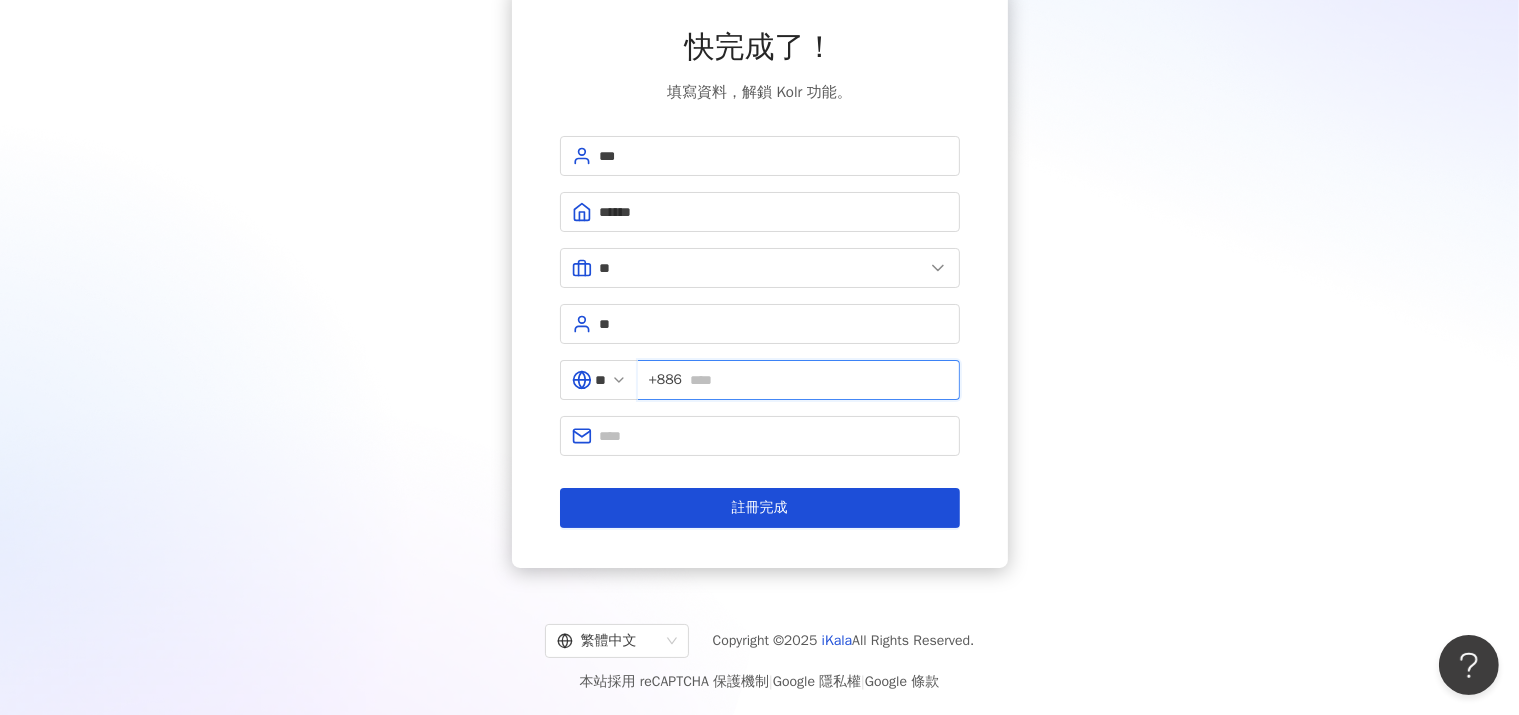 click at bounding box center (818, 380) 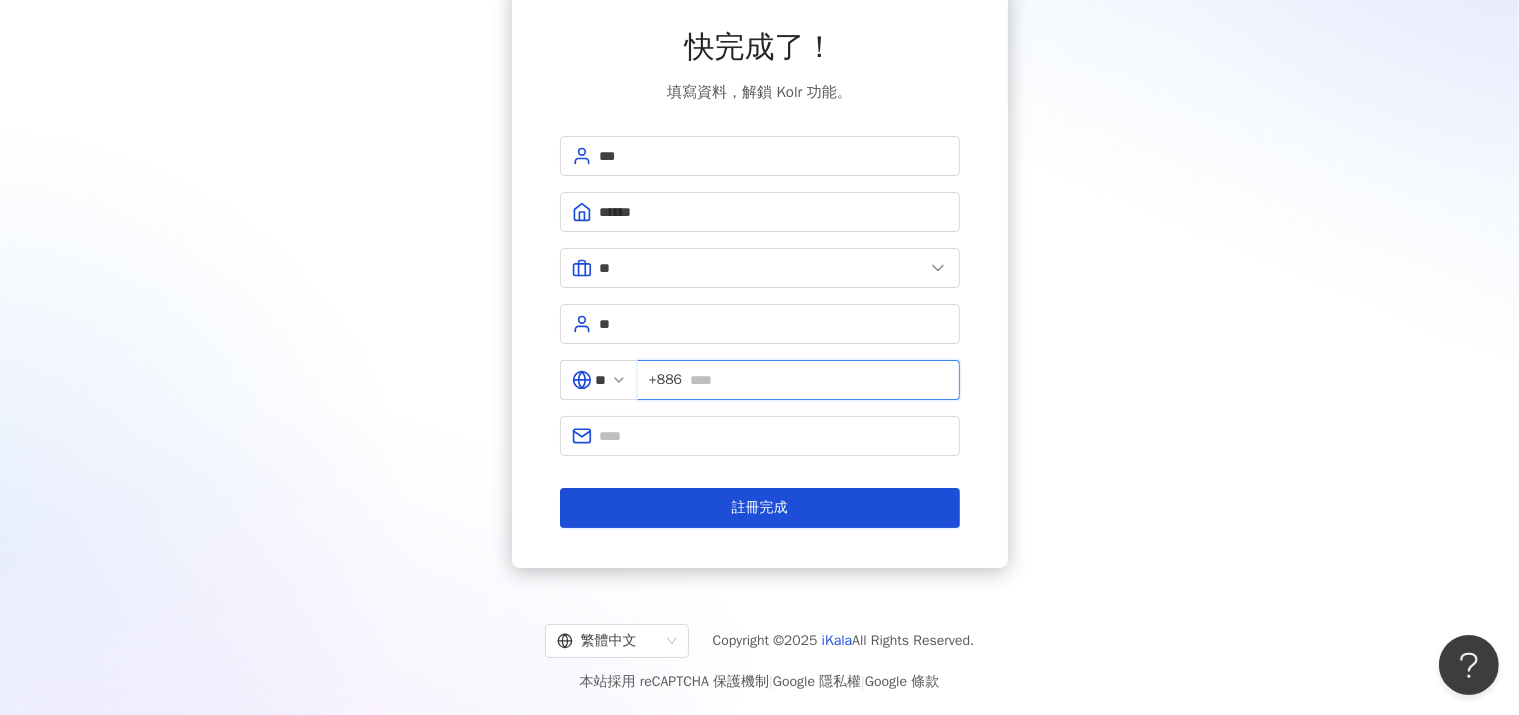 type on "**********" 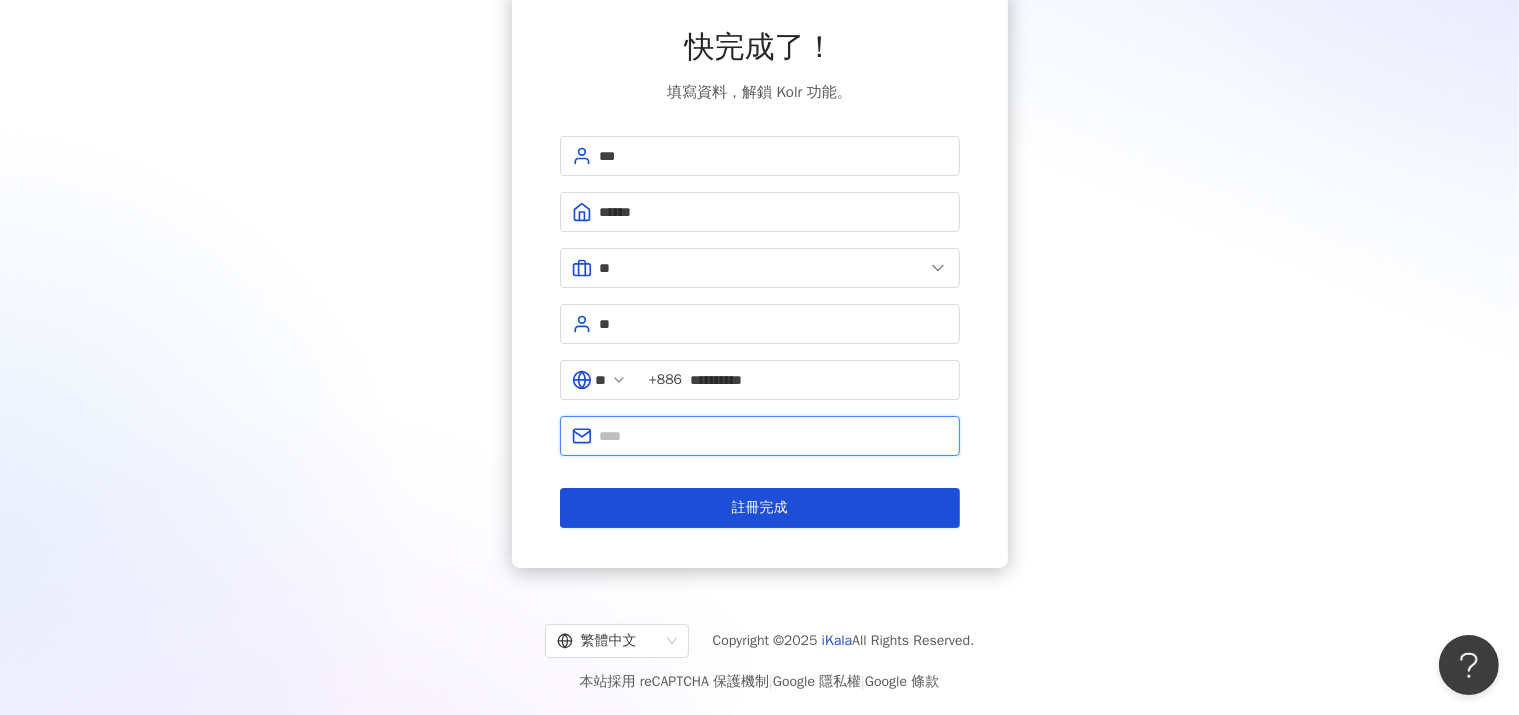click at bounding box center [774, 436] 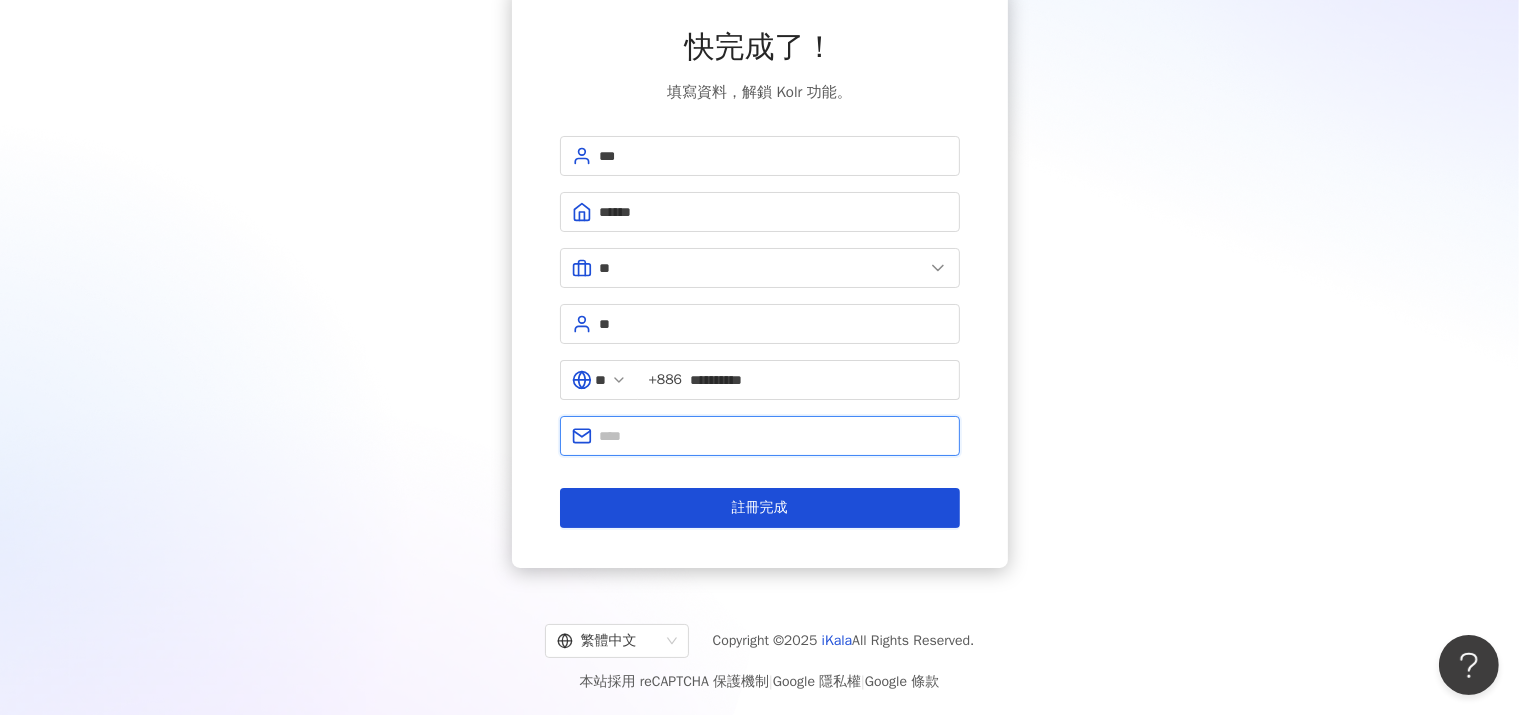 type on "**********" 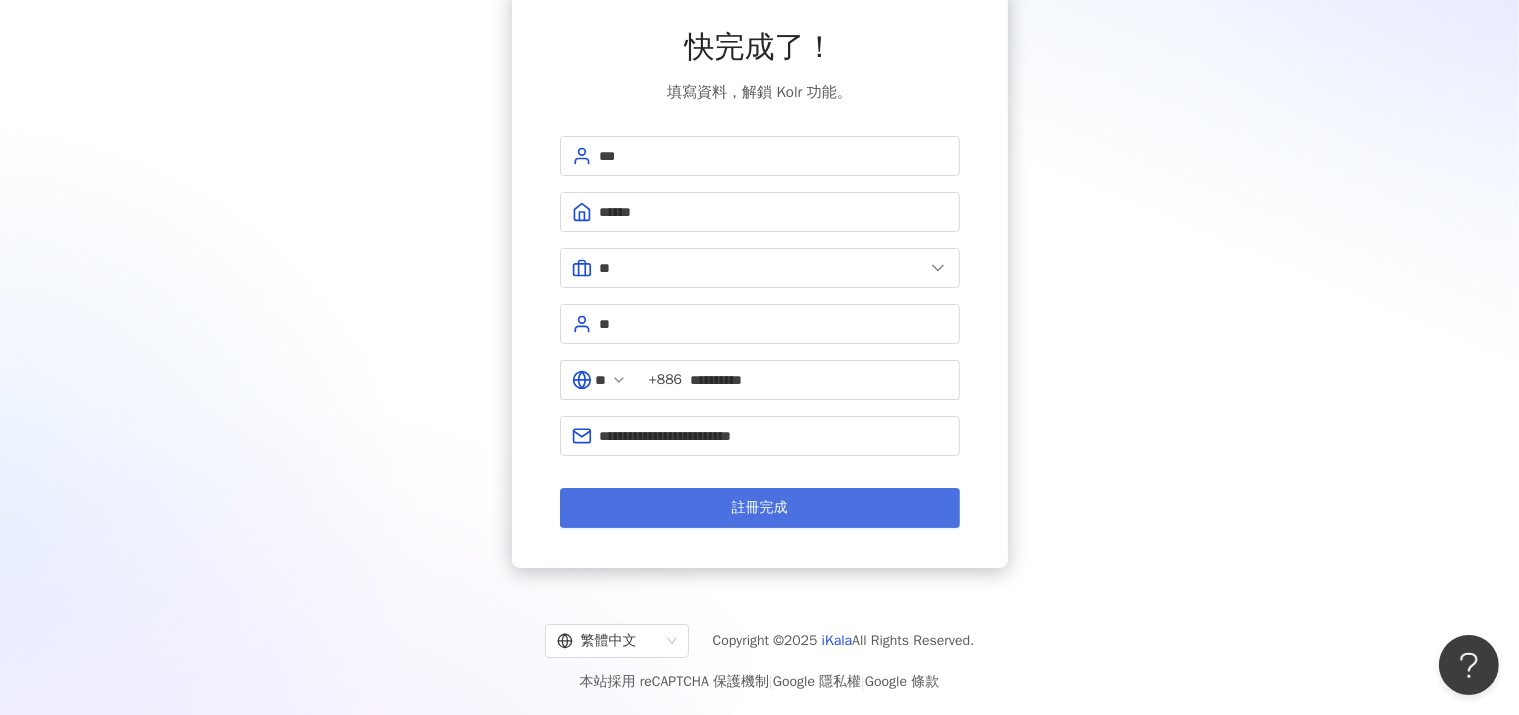 click on "註冊完成" at bounding box center [760, 508] 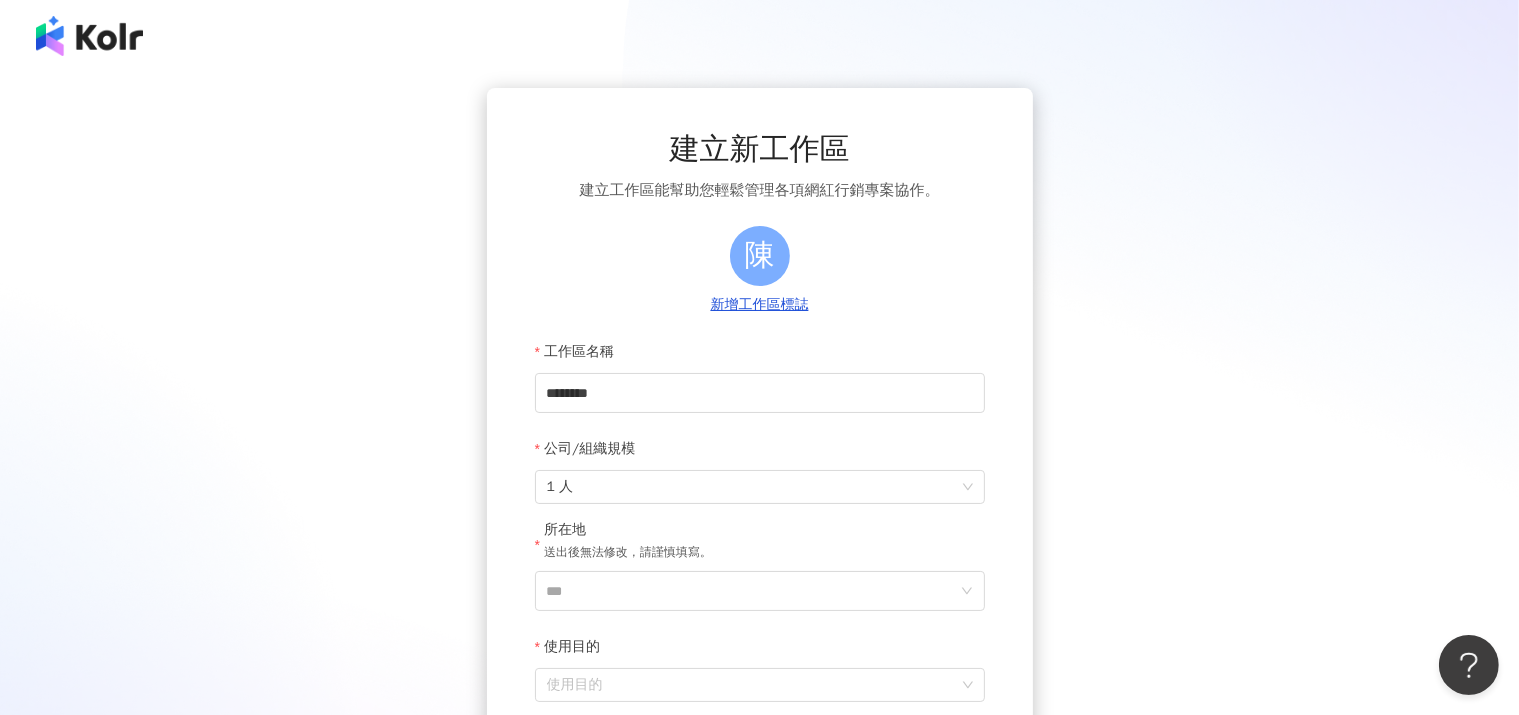 scroll, scrollTop: 200, scrollLeft: 0, axis: vertical 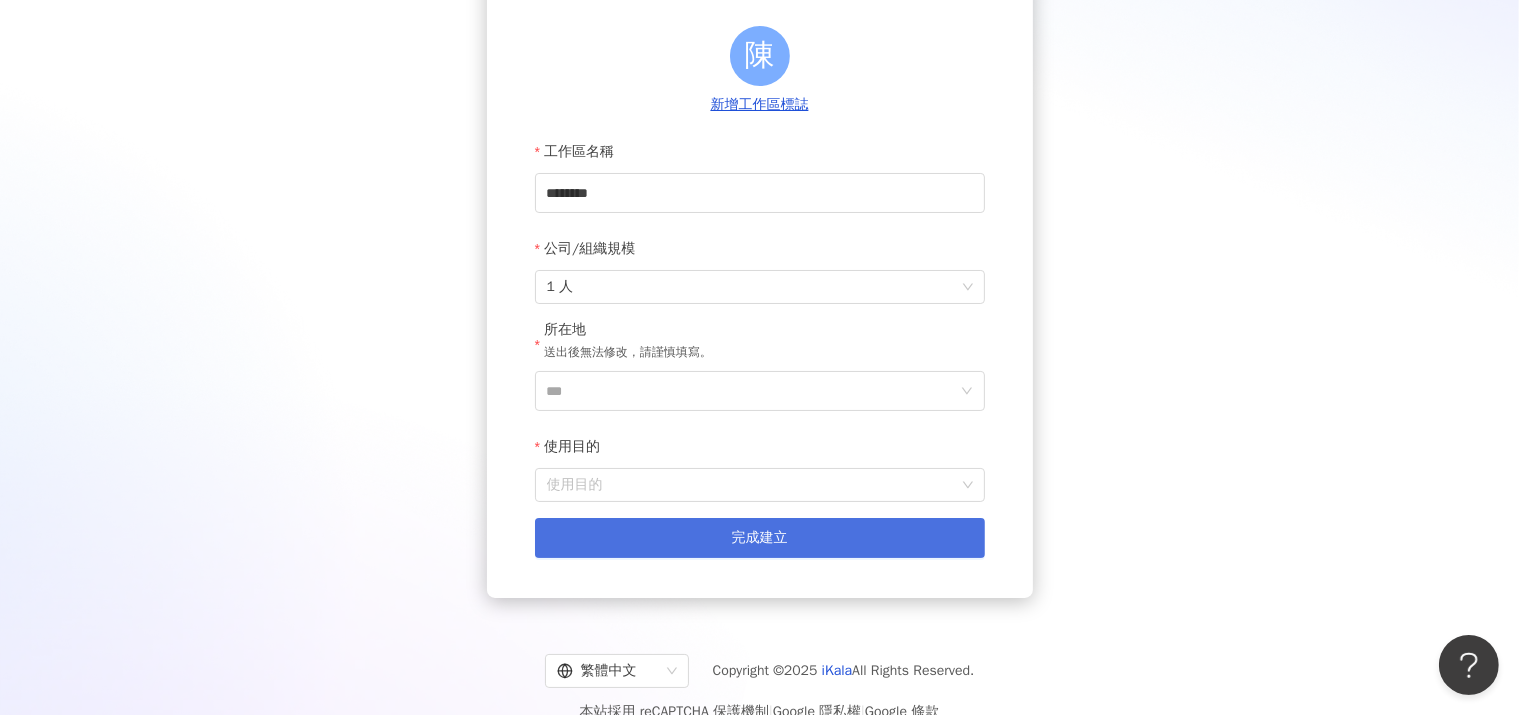 click on "完成建立" at bounding box center (760, 538) 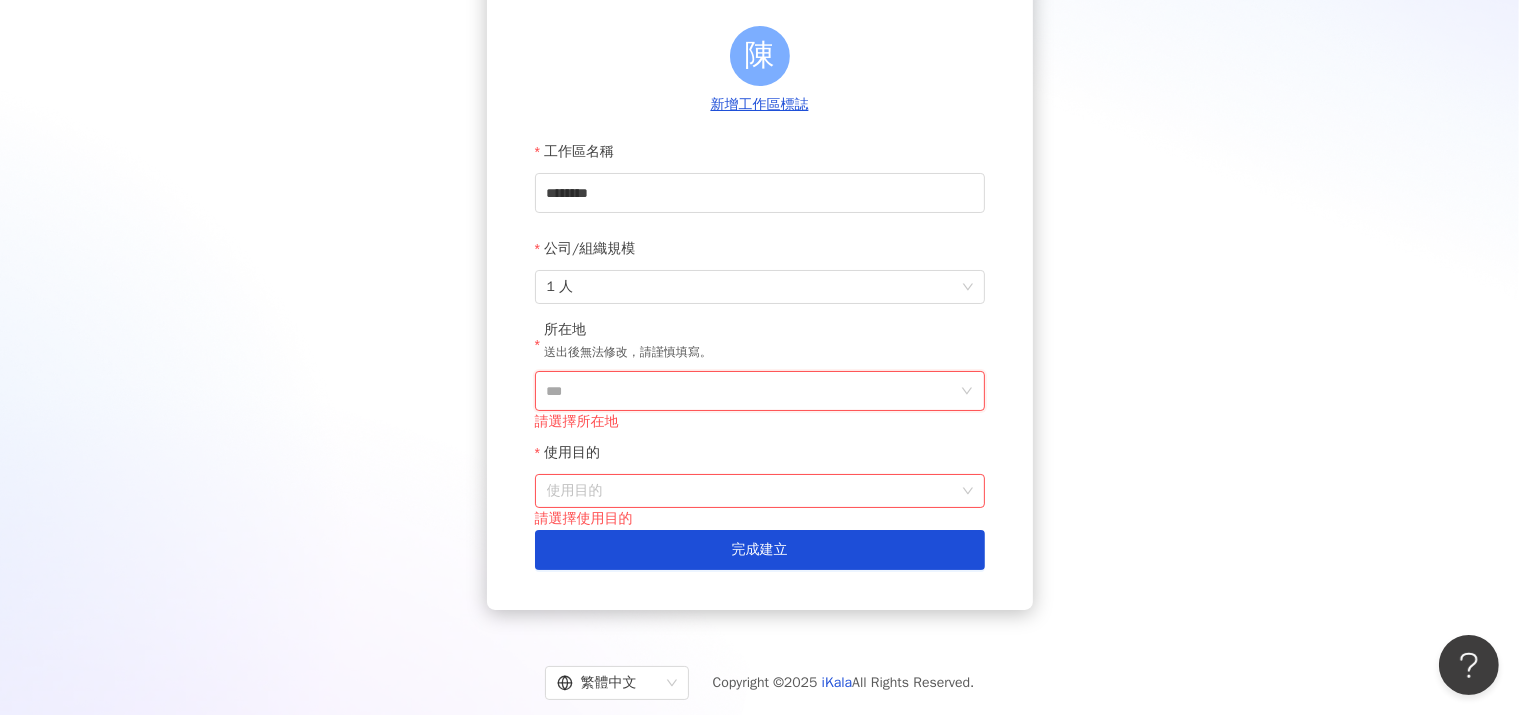 click on "***" at bounding box center (752, 391) 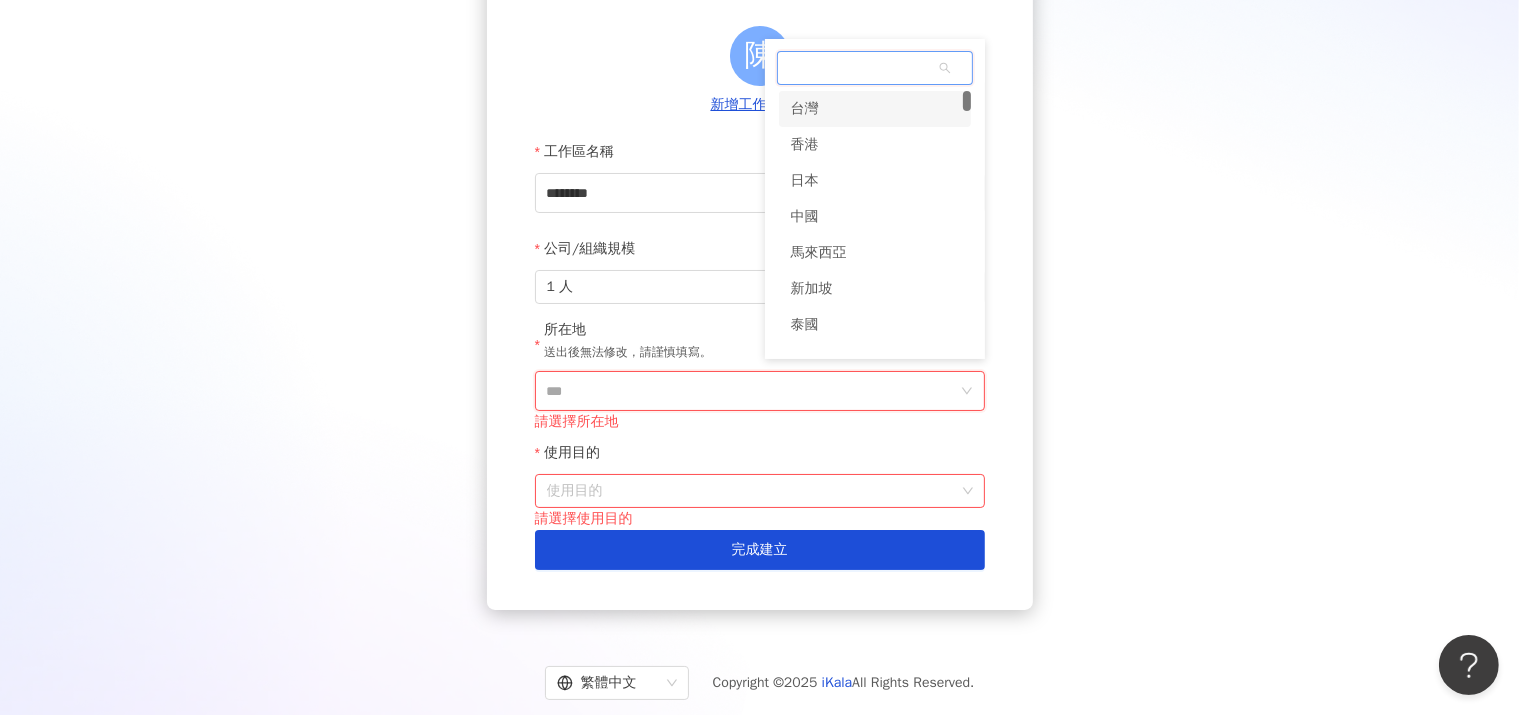 click on "台灣" at bounding box center (875, 109) 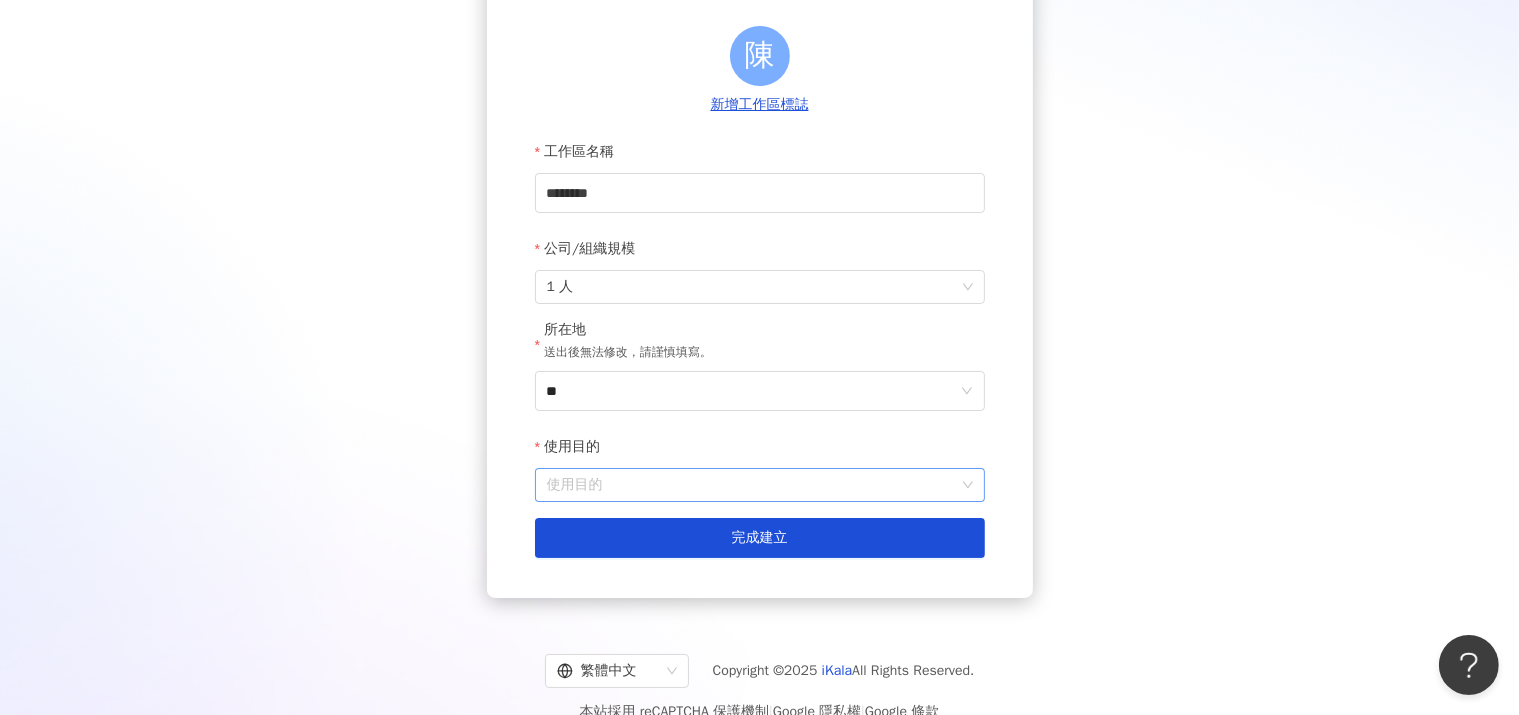 click on "使用目的" at bounding box center (760, 485) 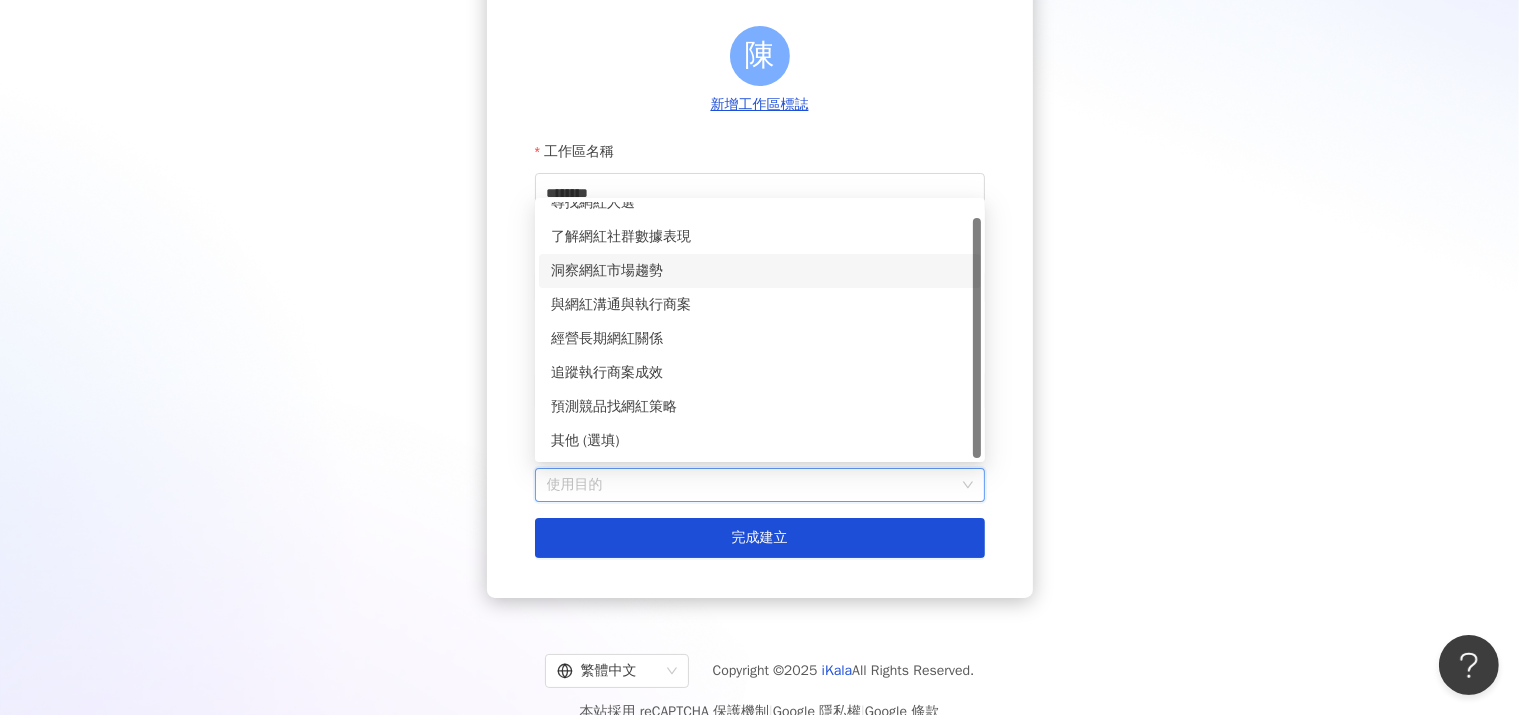 scroll, scrollTop: 0, scrollLeft: 0, axis: both 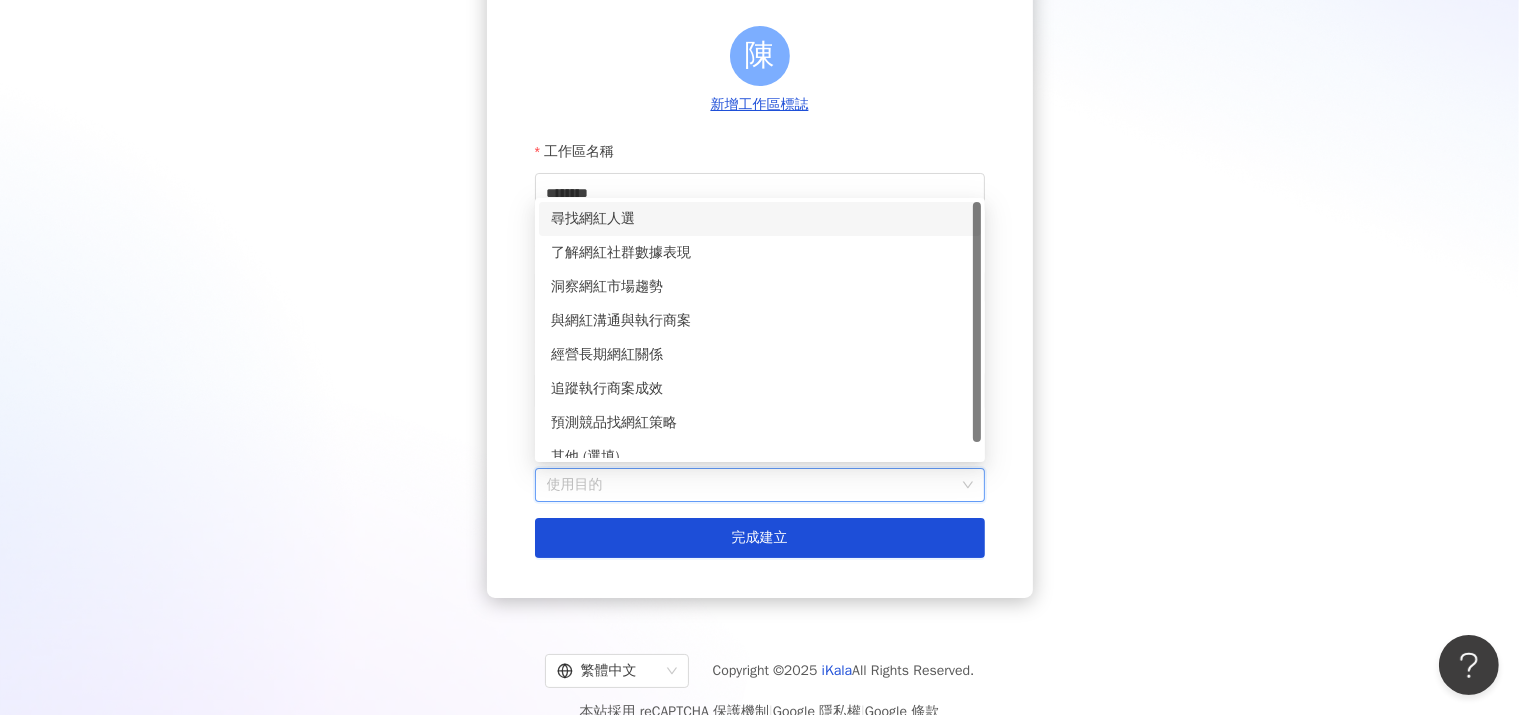 click on "尋找網紅人選" at bounding box center [760, 219] 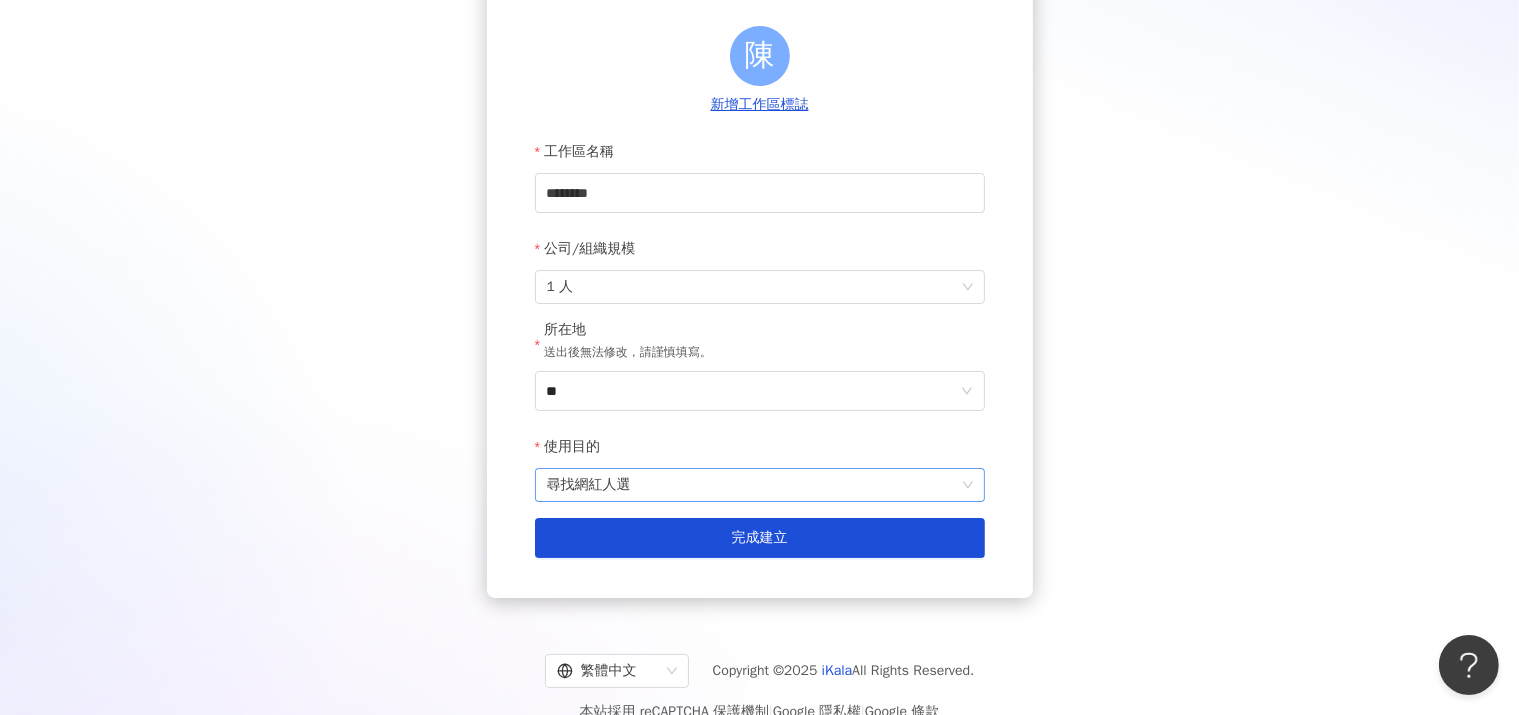 click on "尋找網紅人選" at bounding box center [760, 485] 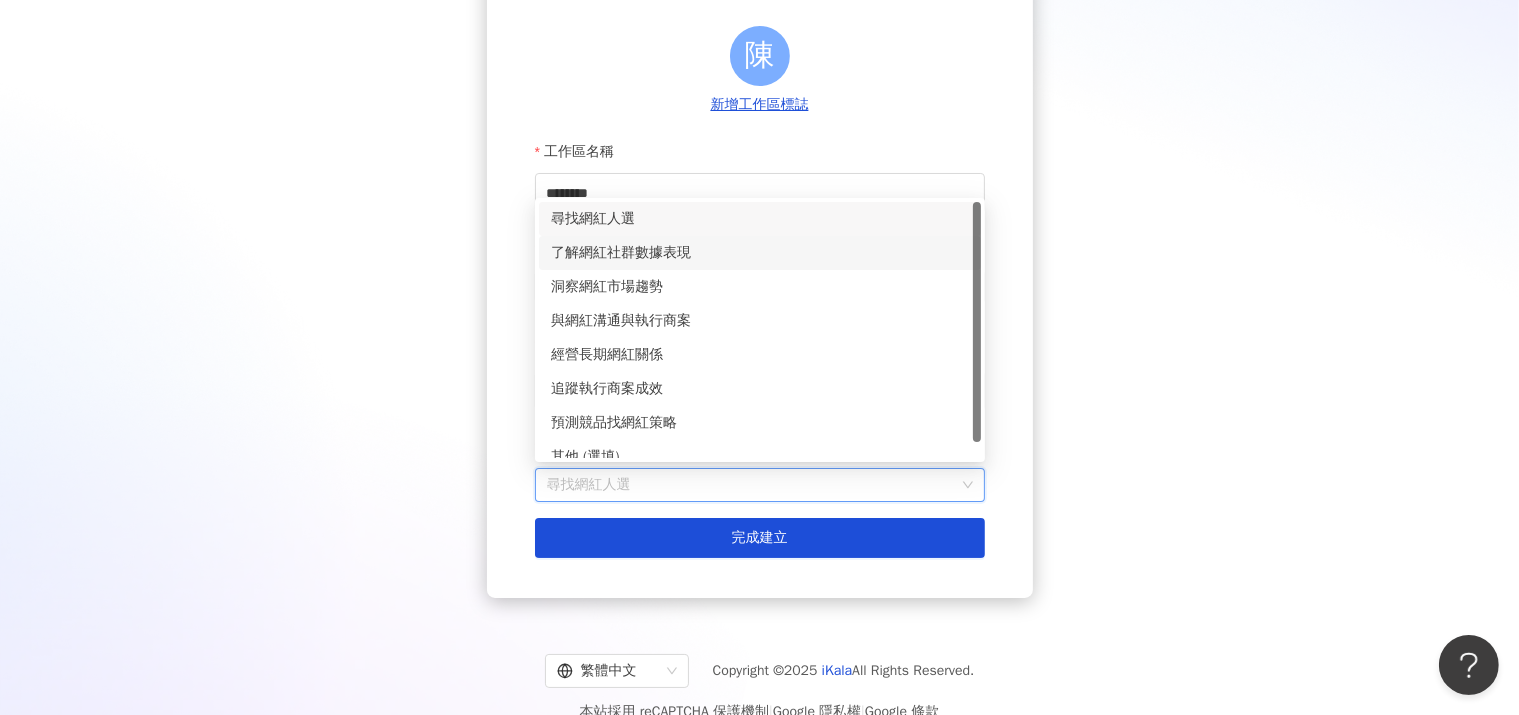 click on "了解網紅社群數據表現" at bounding box center (760, 253) 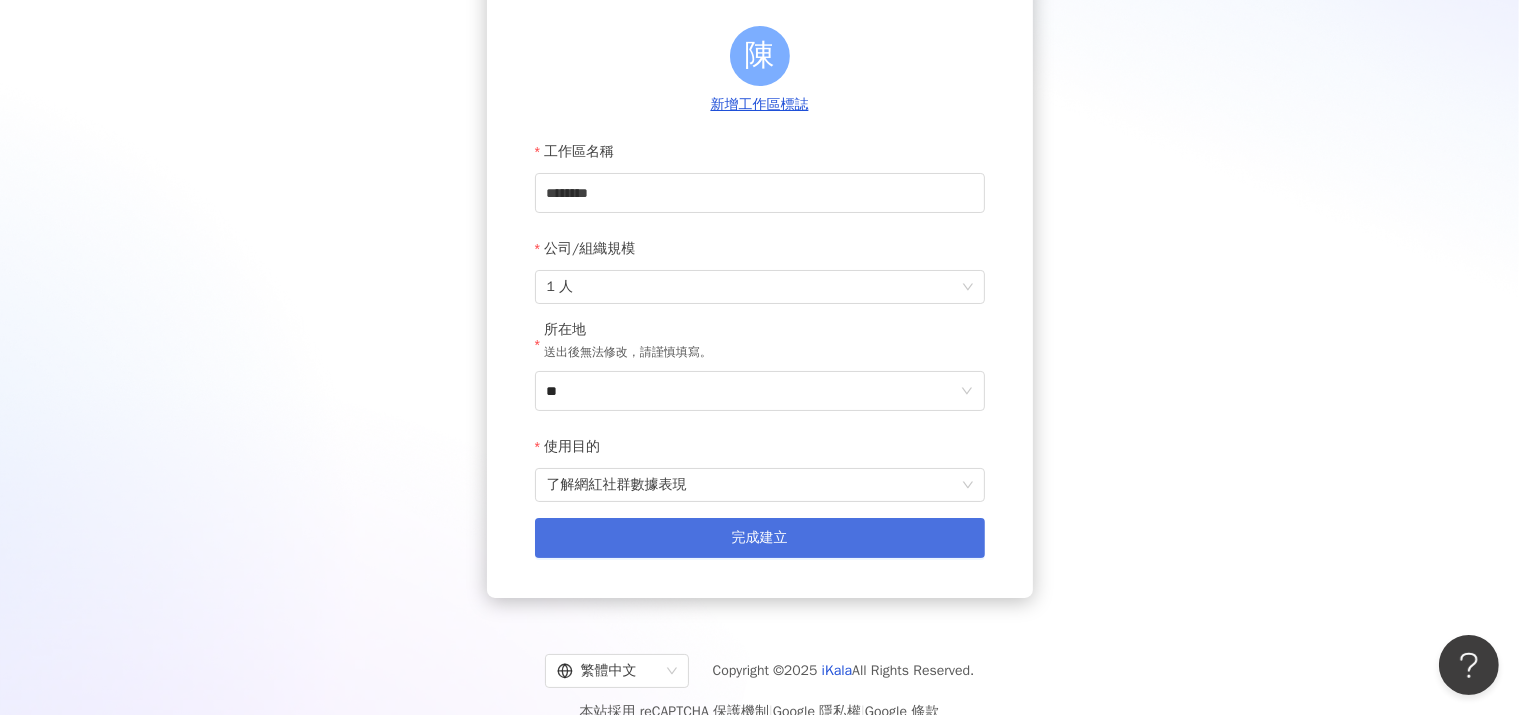 click on "完成建立" at bounding box center [760, 538] 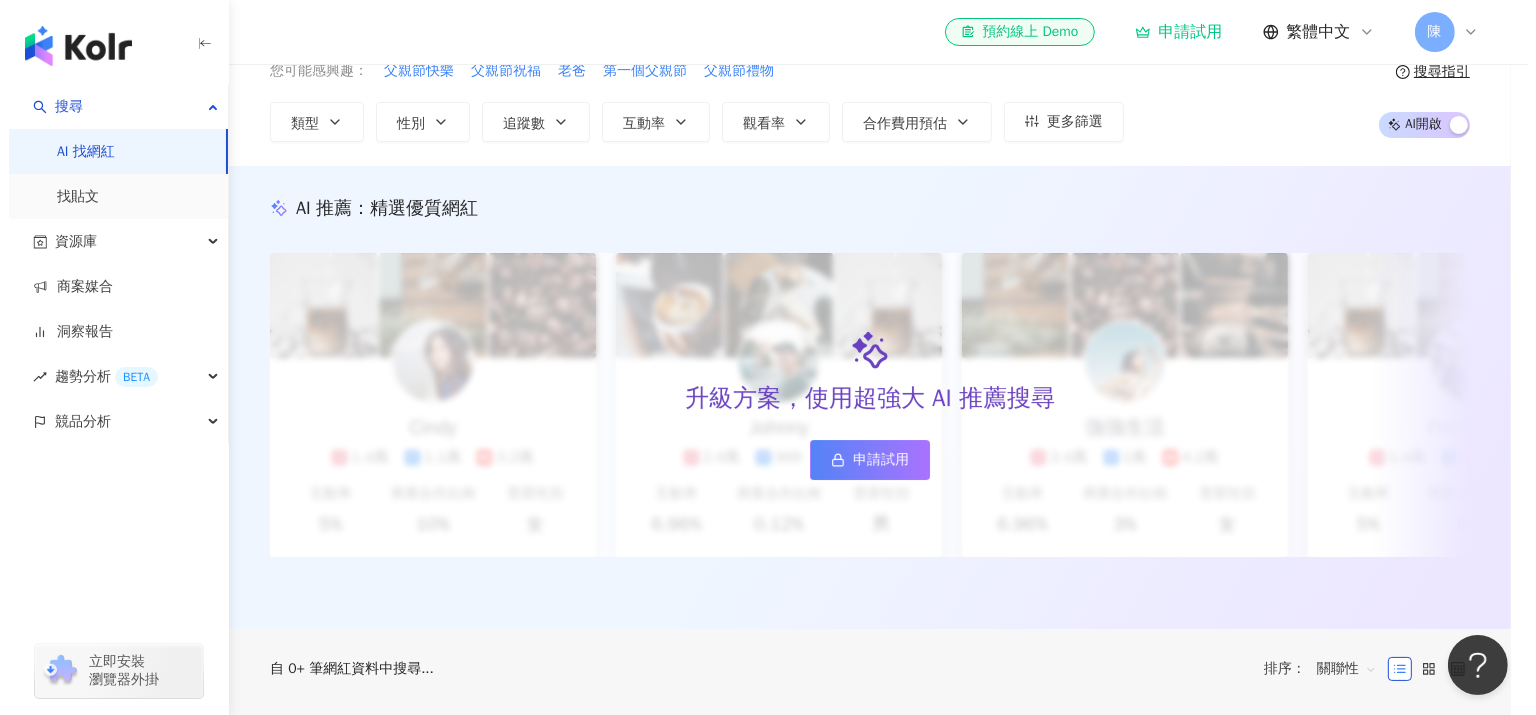scroll, scrollTop: 300, scrollLeft: 0, axis: vertical 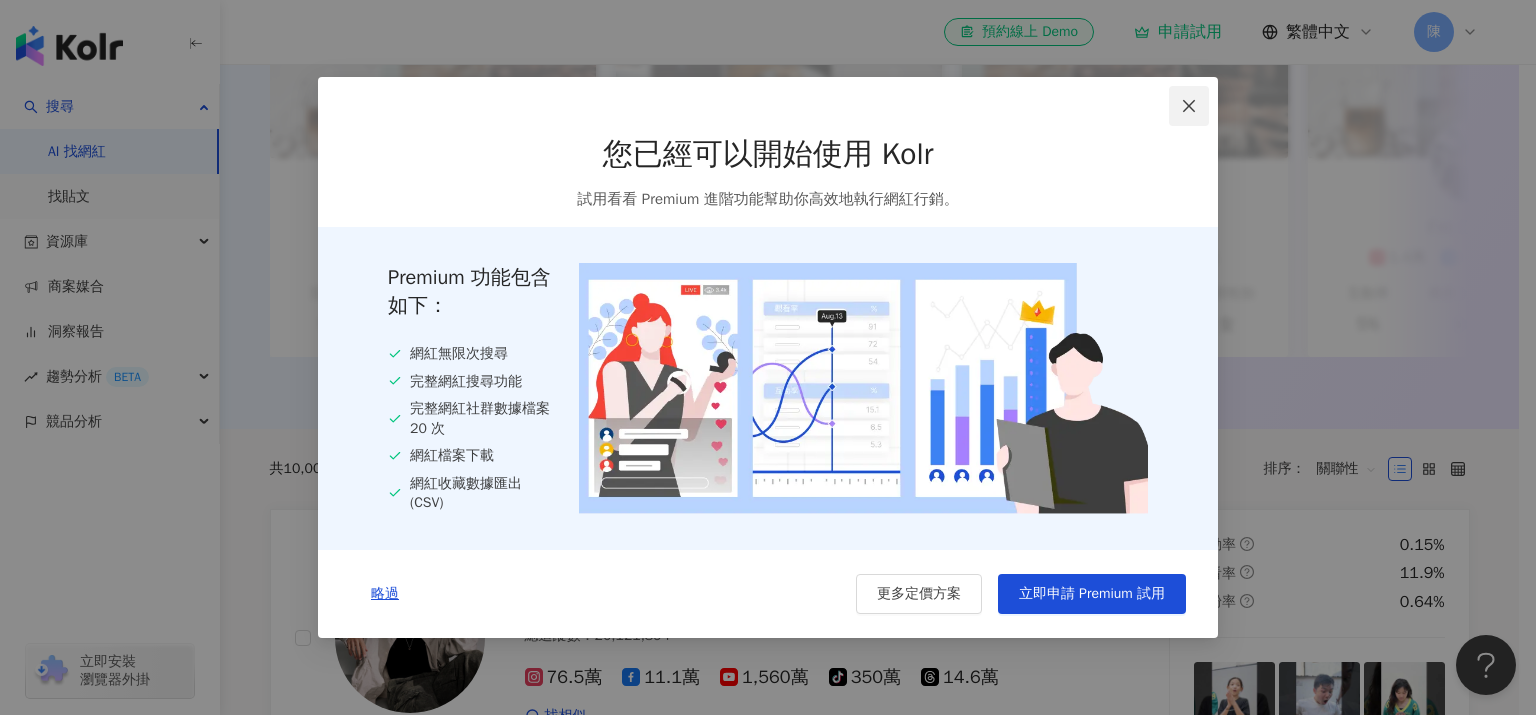 click at bounding box center [1189, 106] 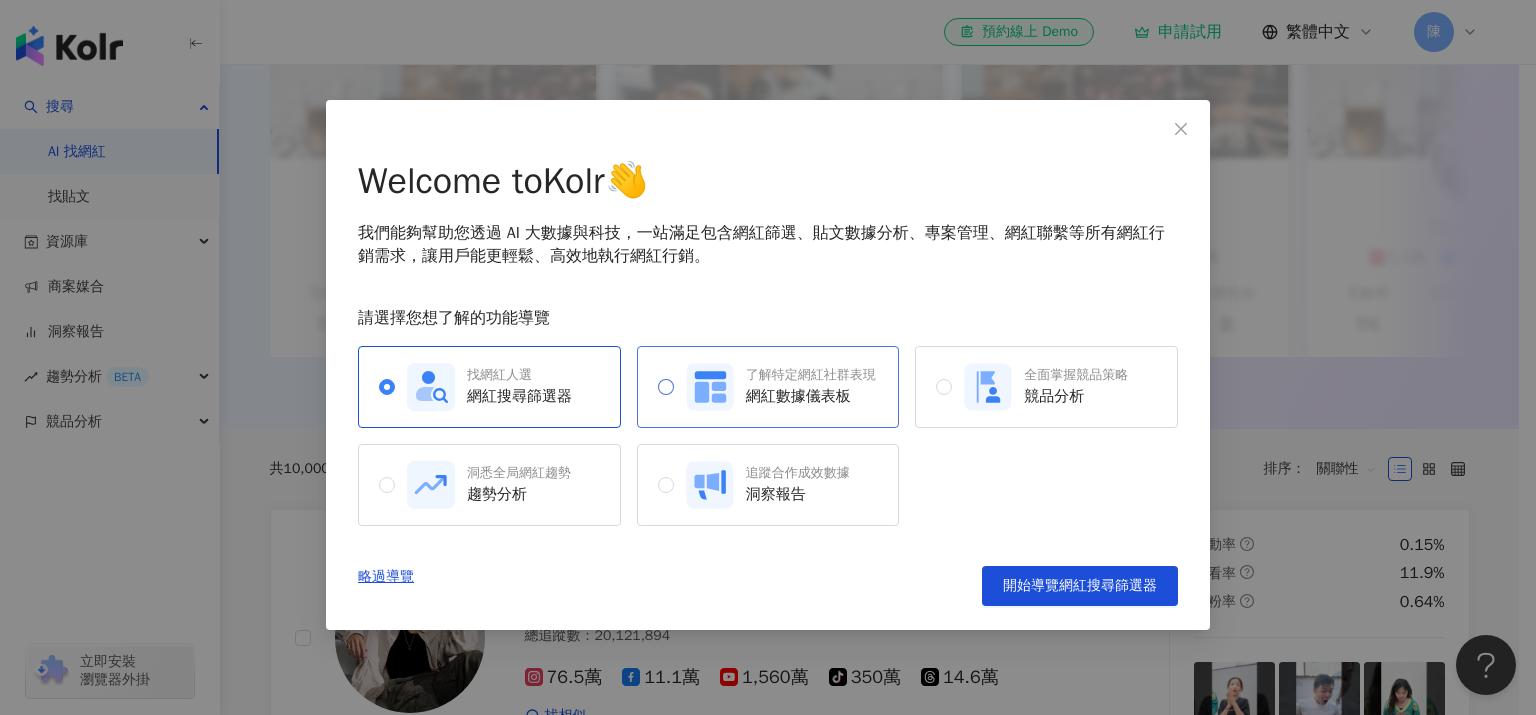 click on "了解特定網紅社群表現" at bounding box center [811, 375] 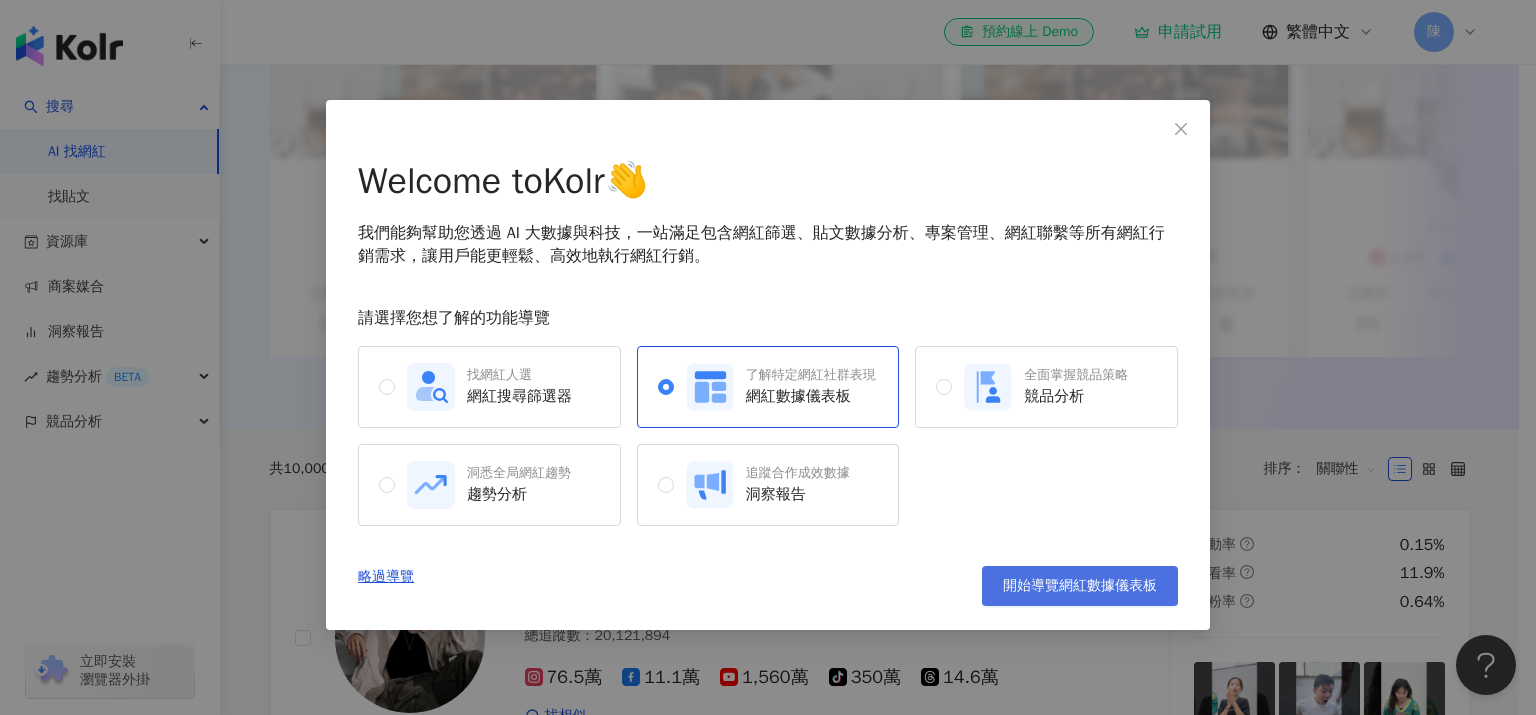 click on "開始導覽網紅數據儀表板" at bounding box center [1080, 586] 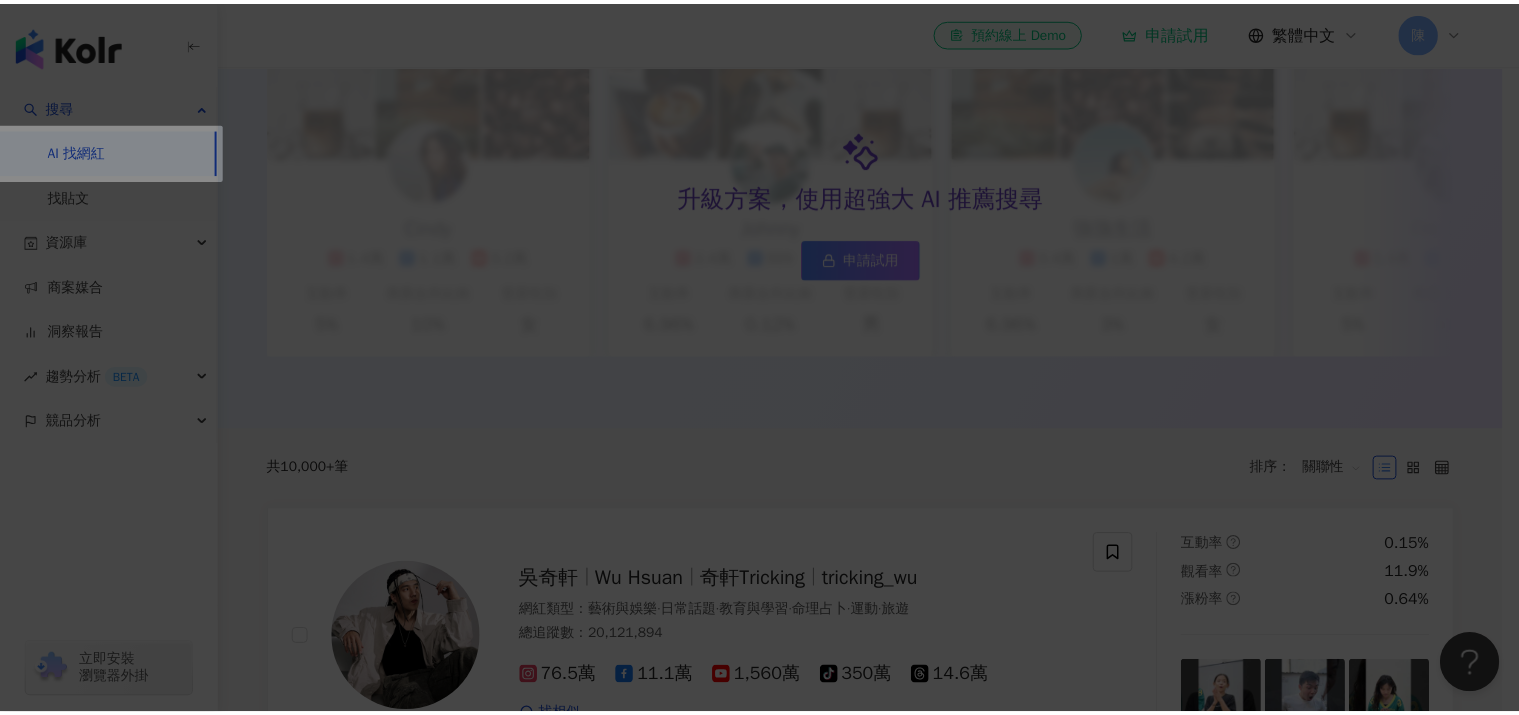 scroll, scrollTop: 0, scrollLeft: 0, axis: both 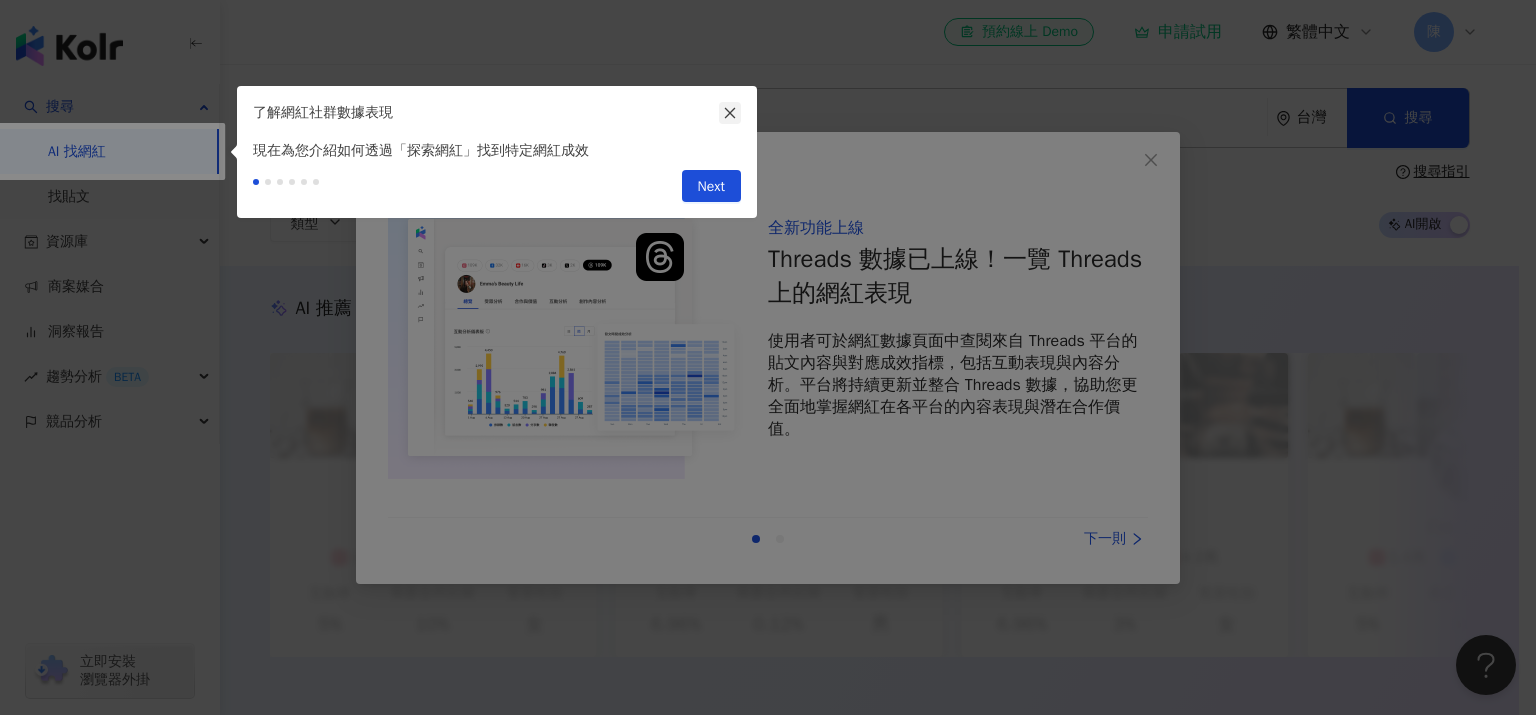 click 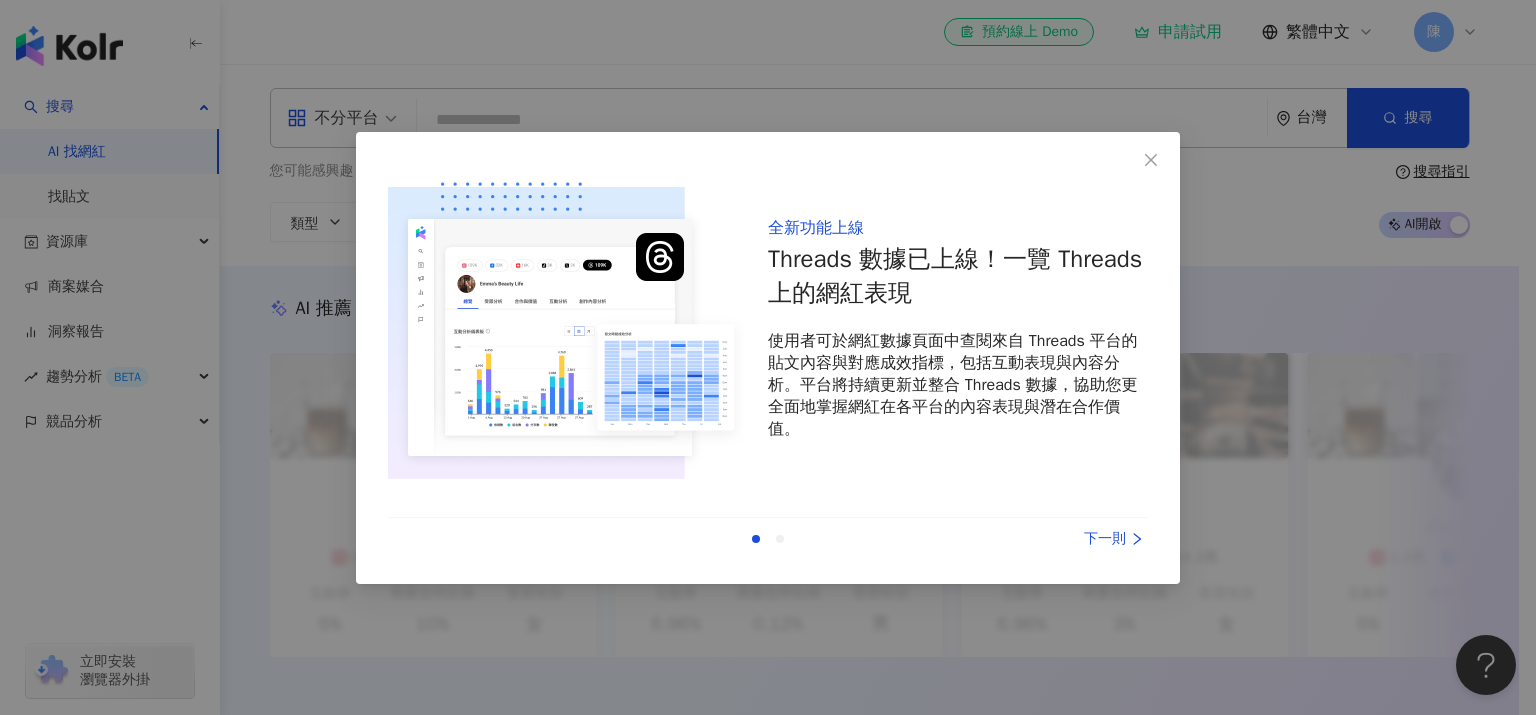 click on "全新功能上線 Threads 數據已上線！一覽 Threads 上的網紅表現 使用者可於網紅數據頁面中查閱來自 Threads 平台的貼文內容與對應成效指標，包括互動表現與內容分析。平台將持續更新並整合 Threads 數據，協助您更全面地掌握網紅在各平台的內容表現與潛在合作價值。 上一則 下一則" at bounding box center (768, 357) 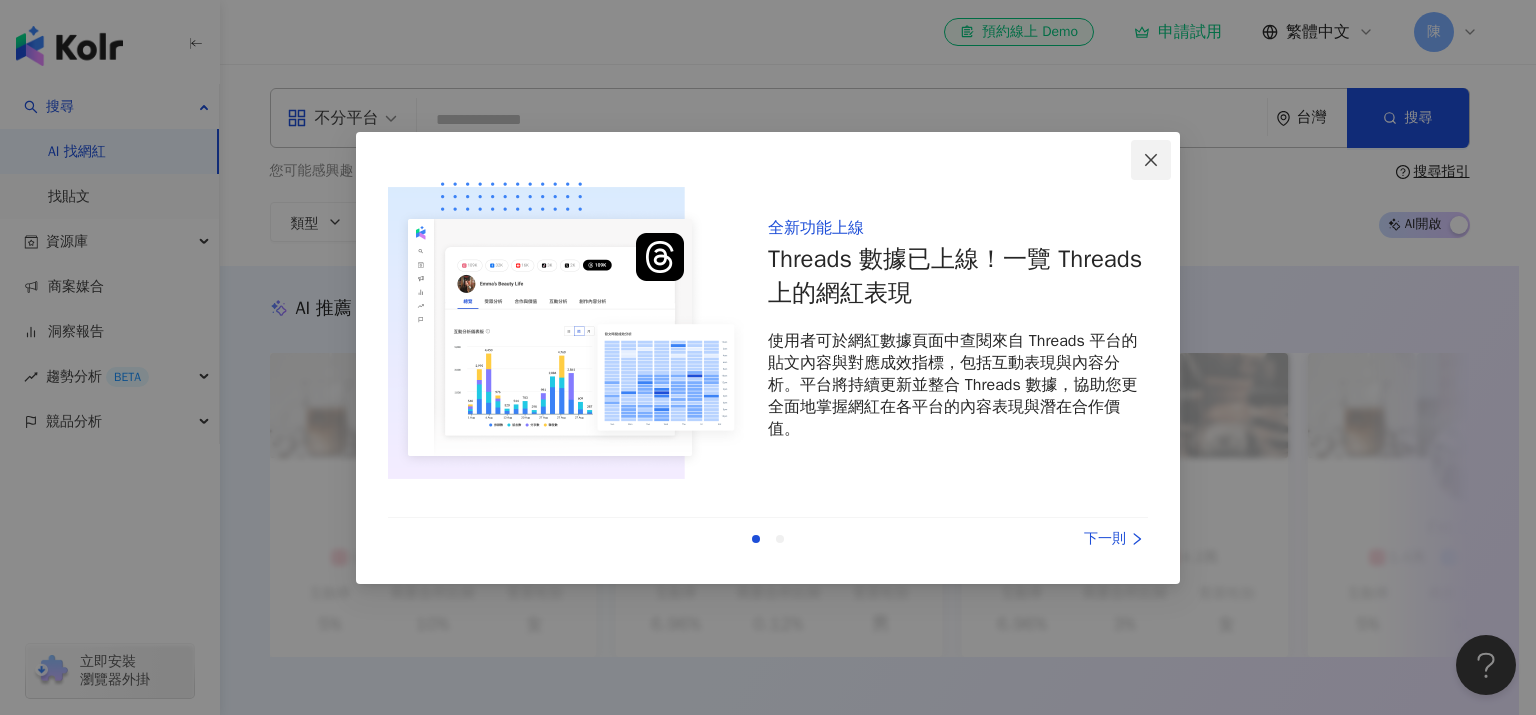 click at bounding box center [1151, 160] 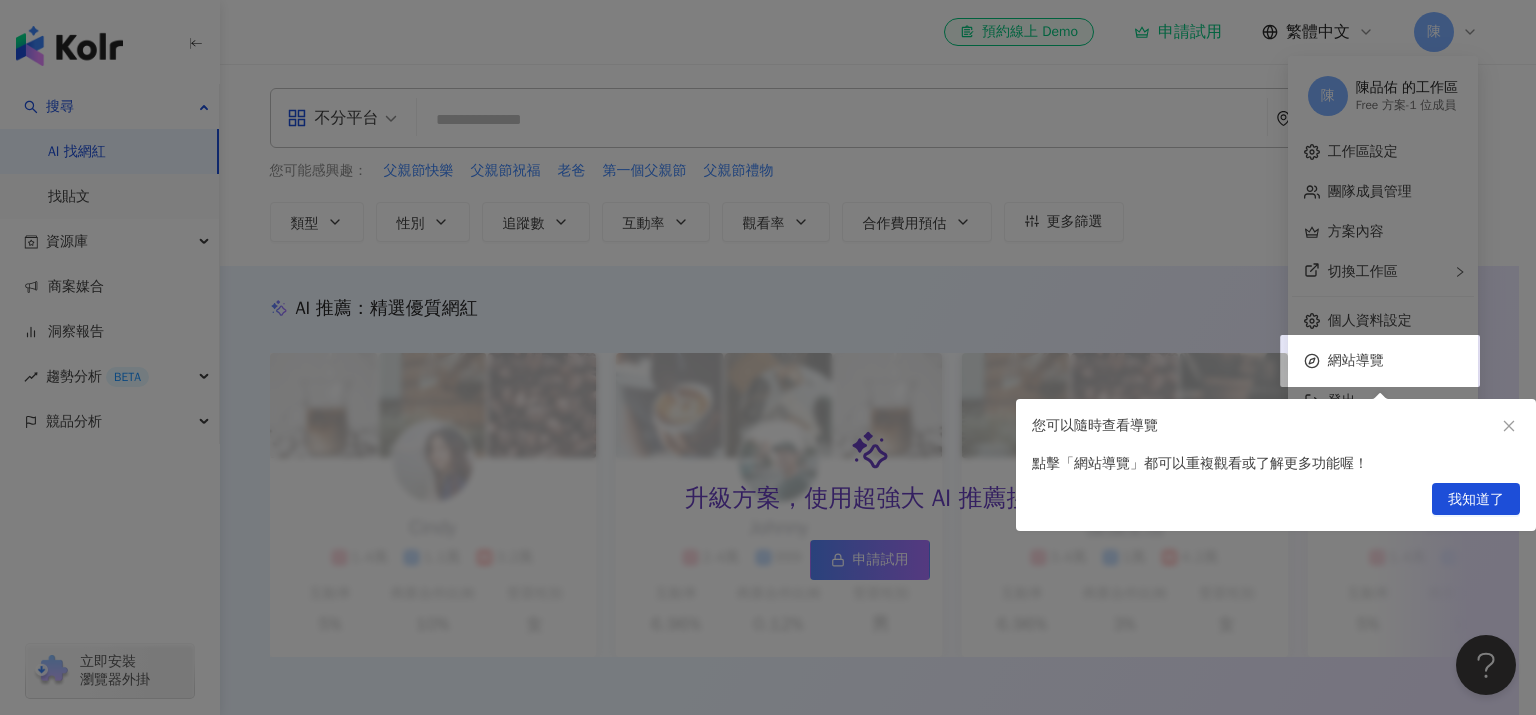 click at bounding box center [768, 357] 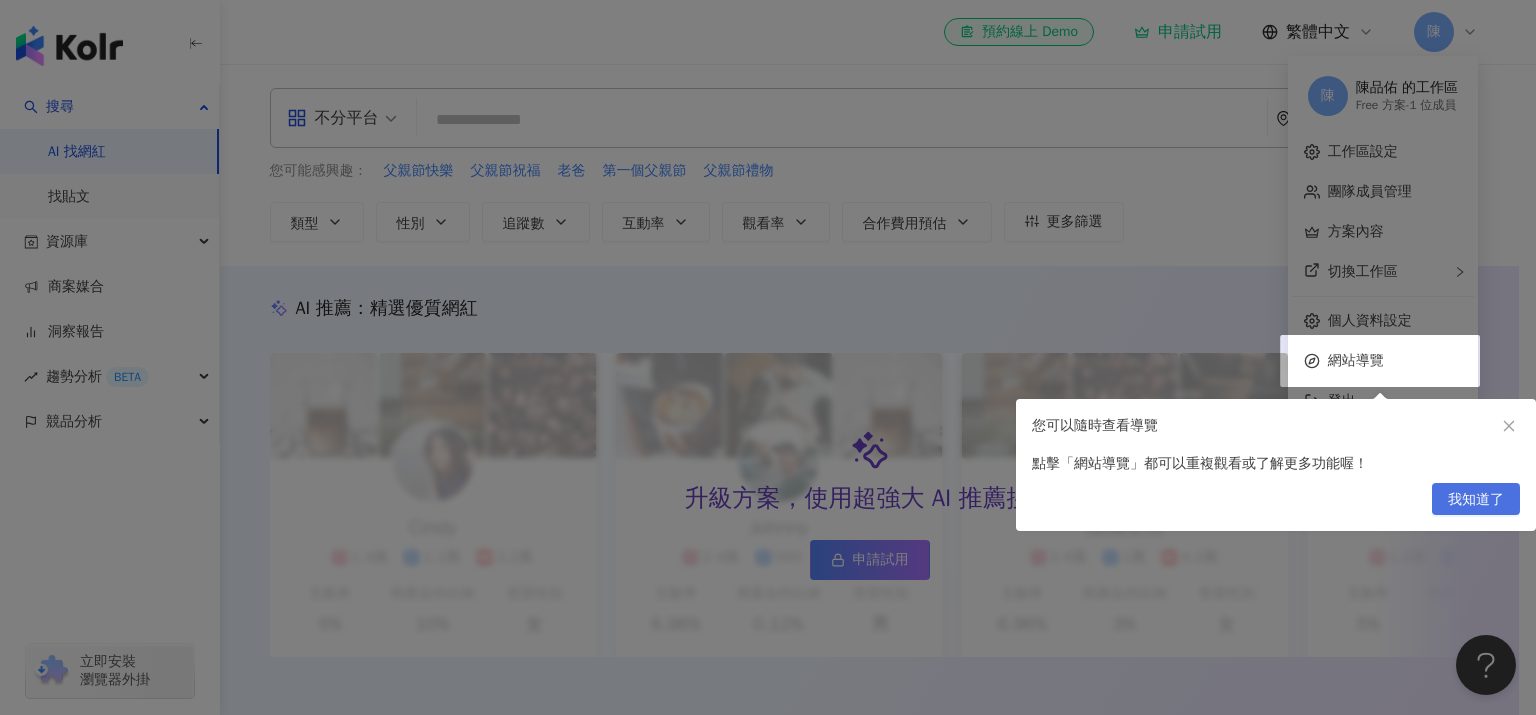 click on "我知道了" at bounding box center [1476, 500] 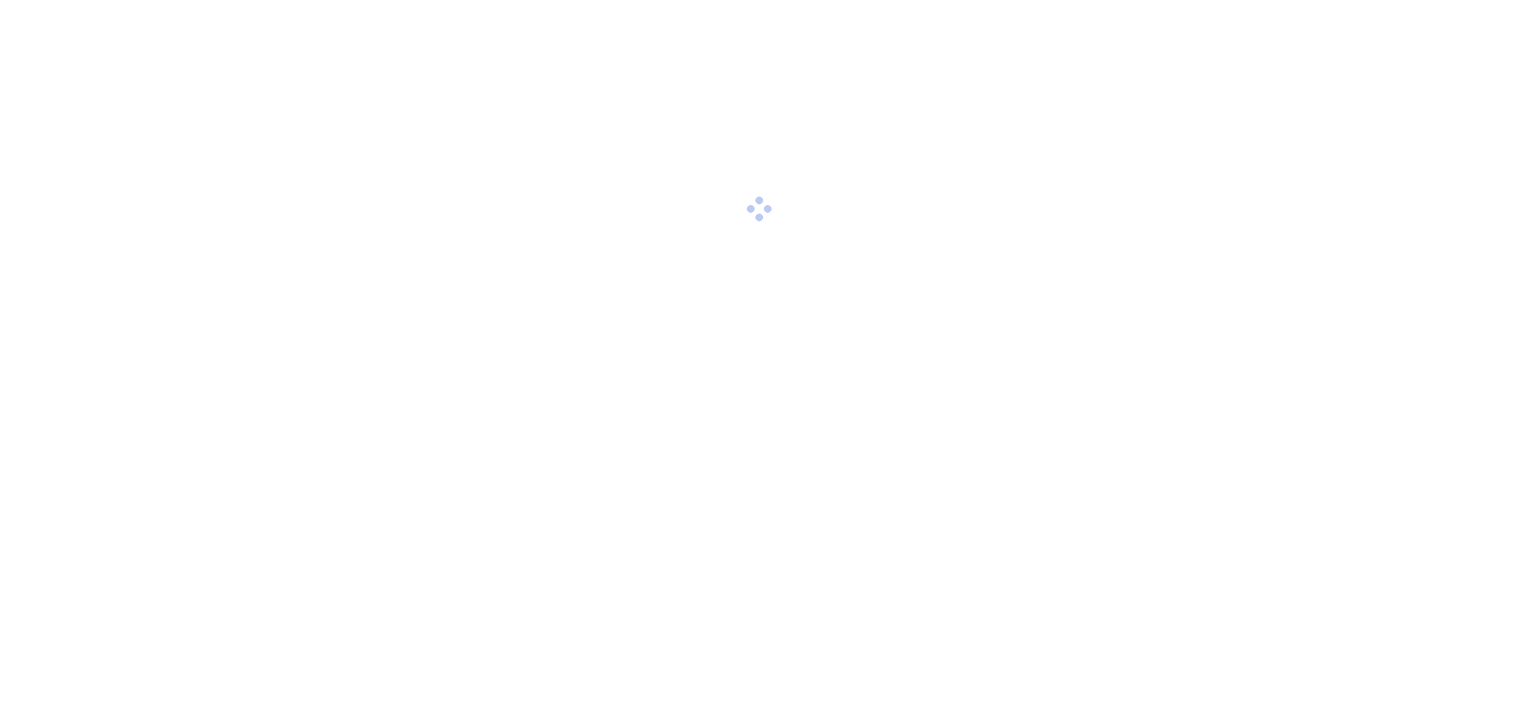 scroll, scrollTop: 0, scrollLeft: 0, axis: both 